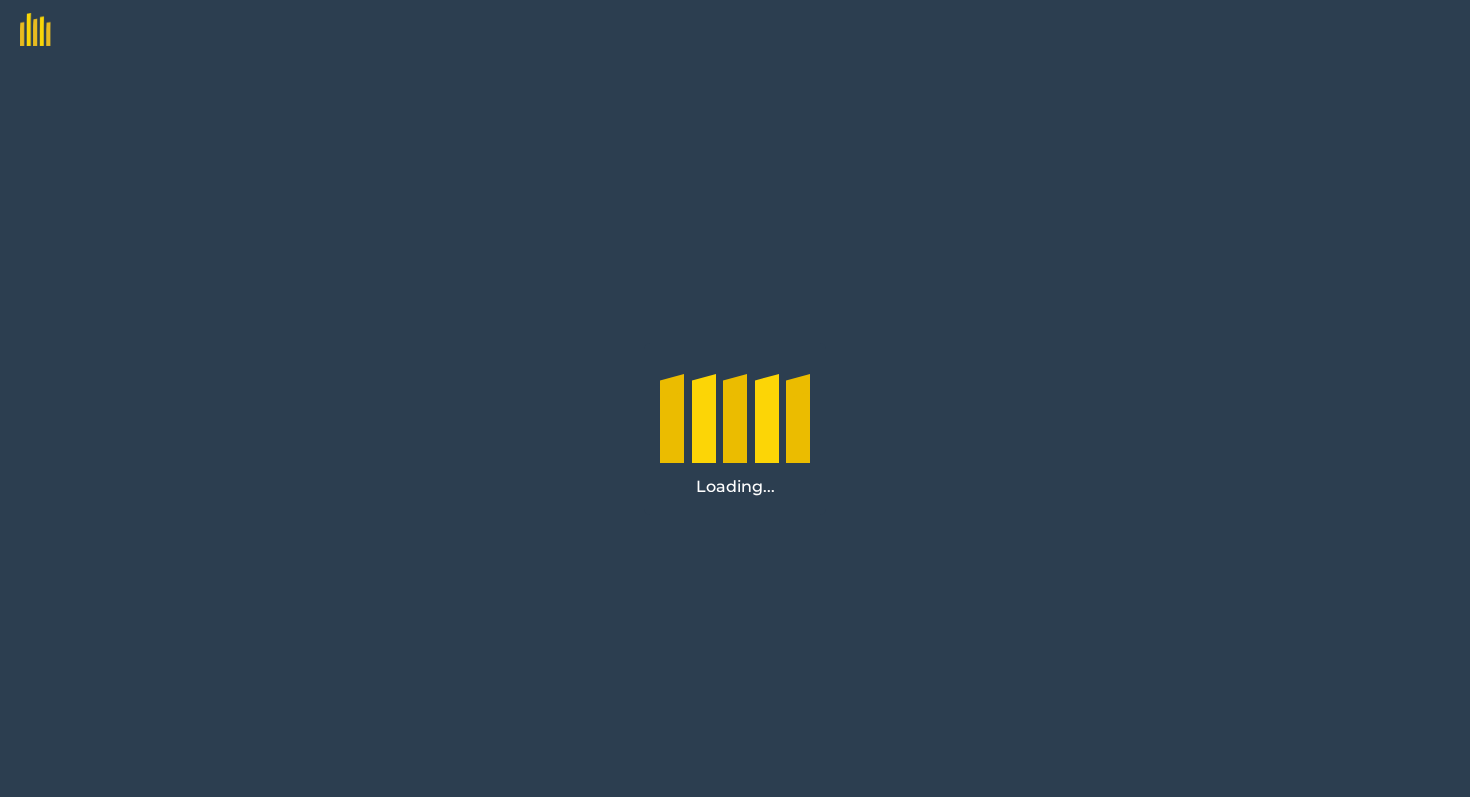 scroll, scrollTop: 0, scrollLeft: 0, axis: both 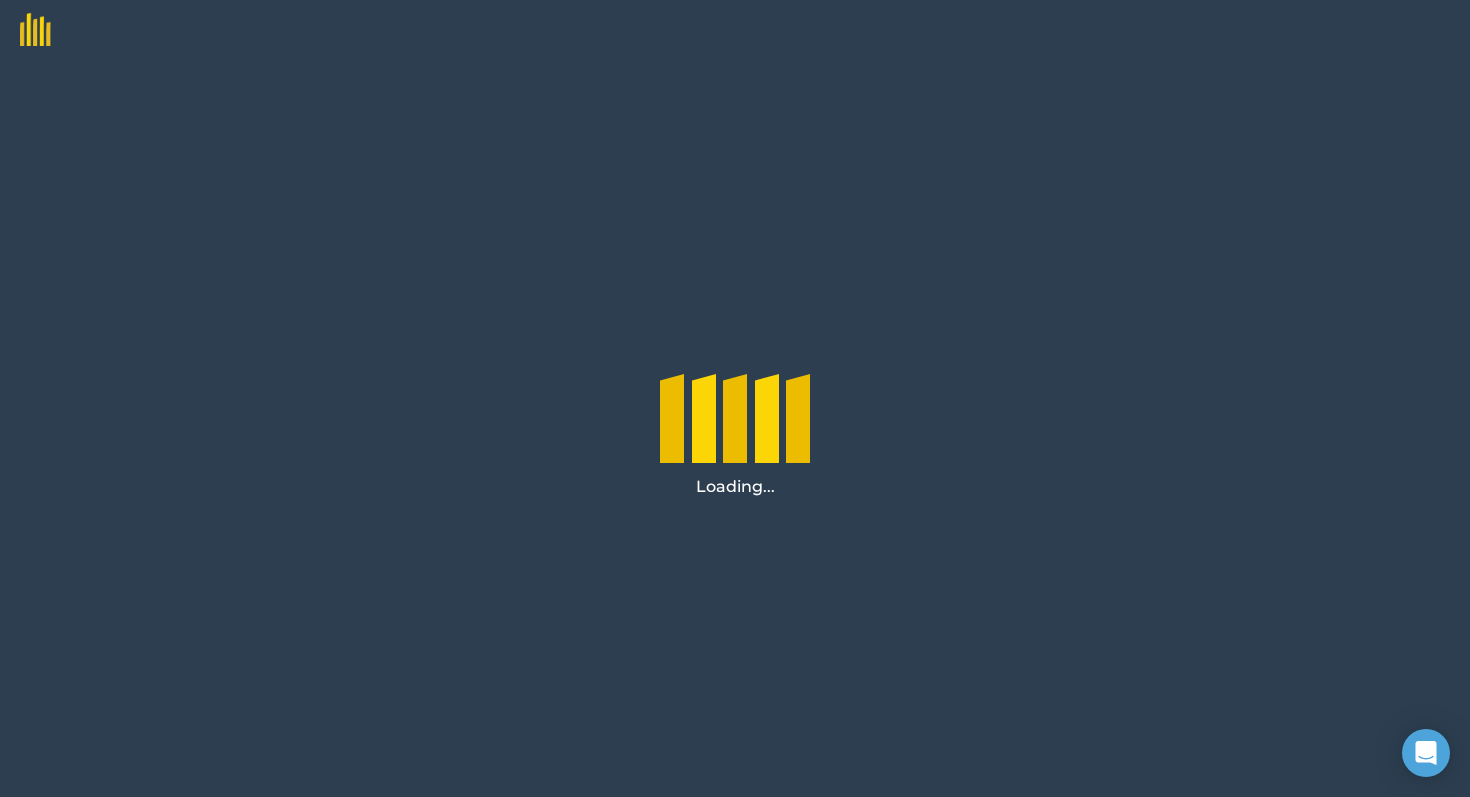 click on "Loading..." at bounding box center [735, 428] 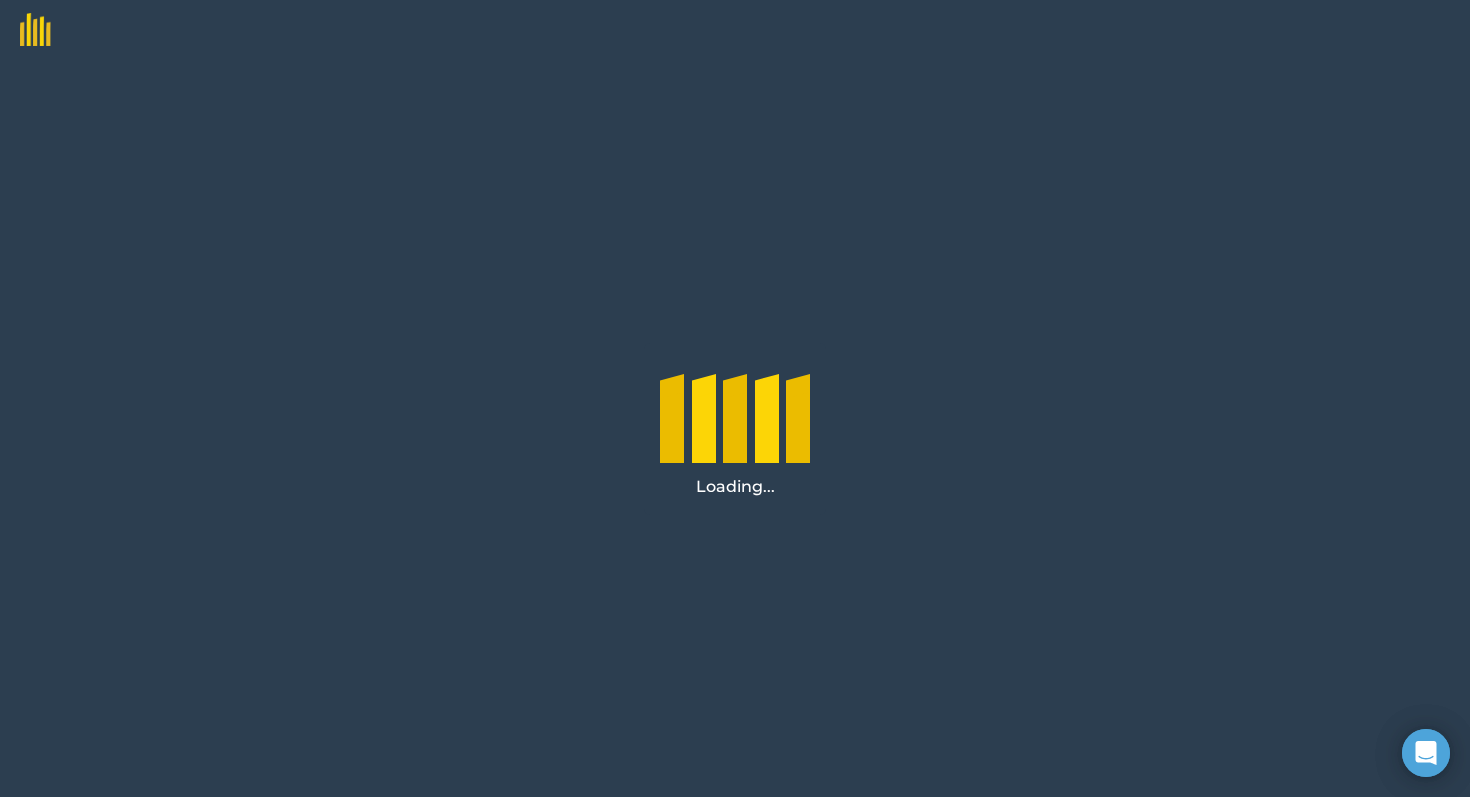 scroll, scrollTop: 0, scrollLeft: 0, axis: both 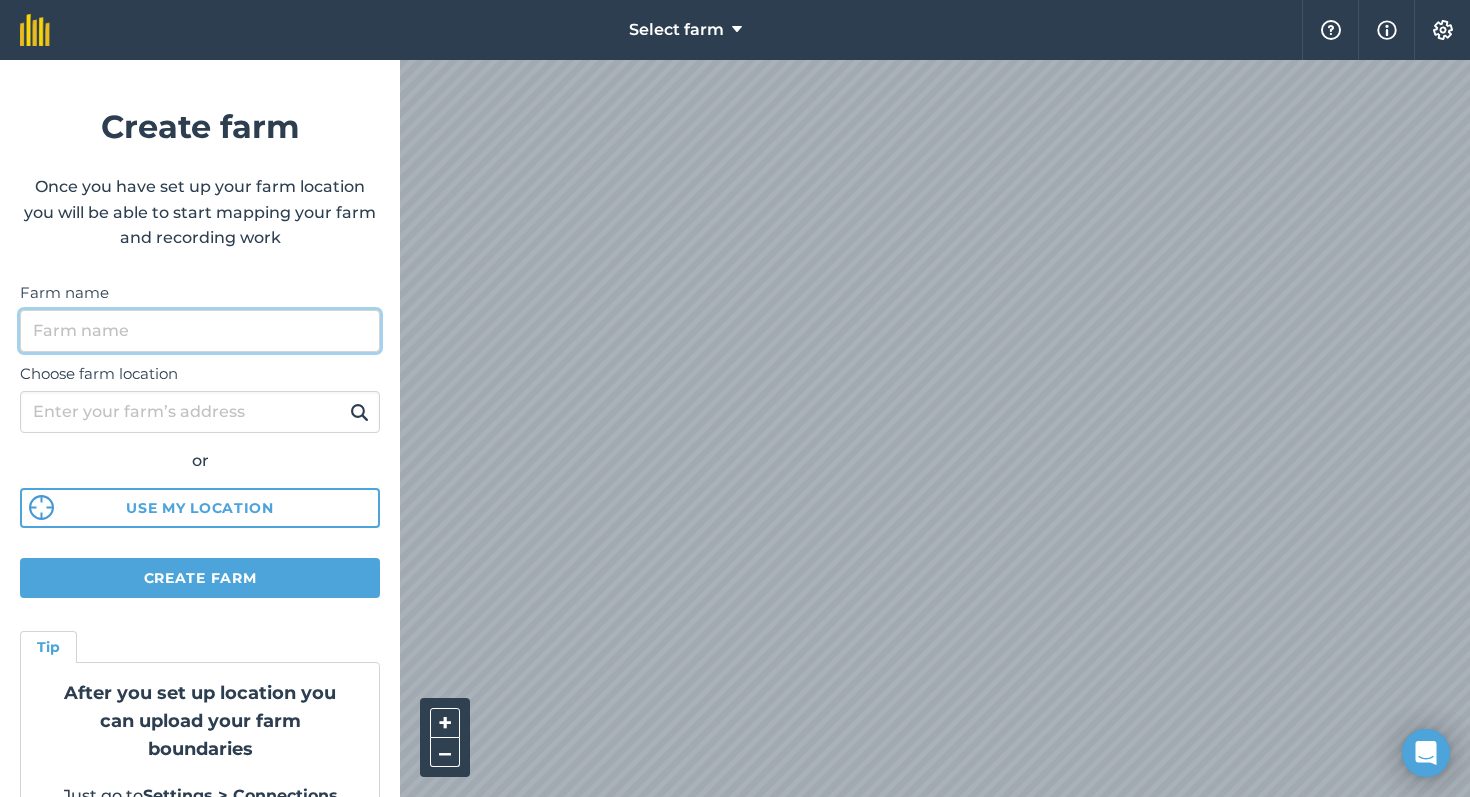 click on "Farm name" at bounding box center [200, 331] 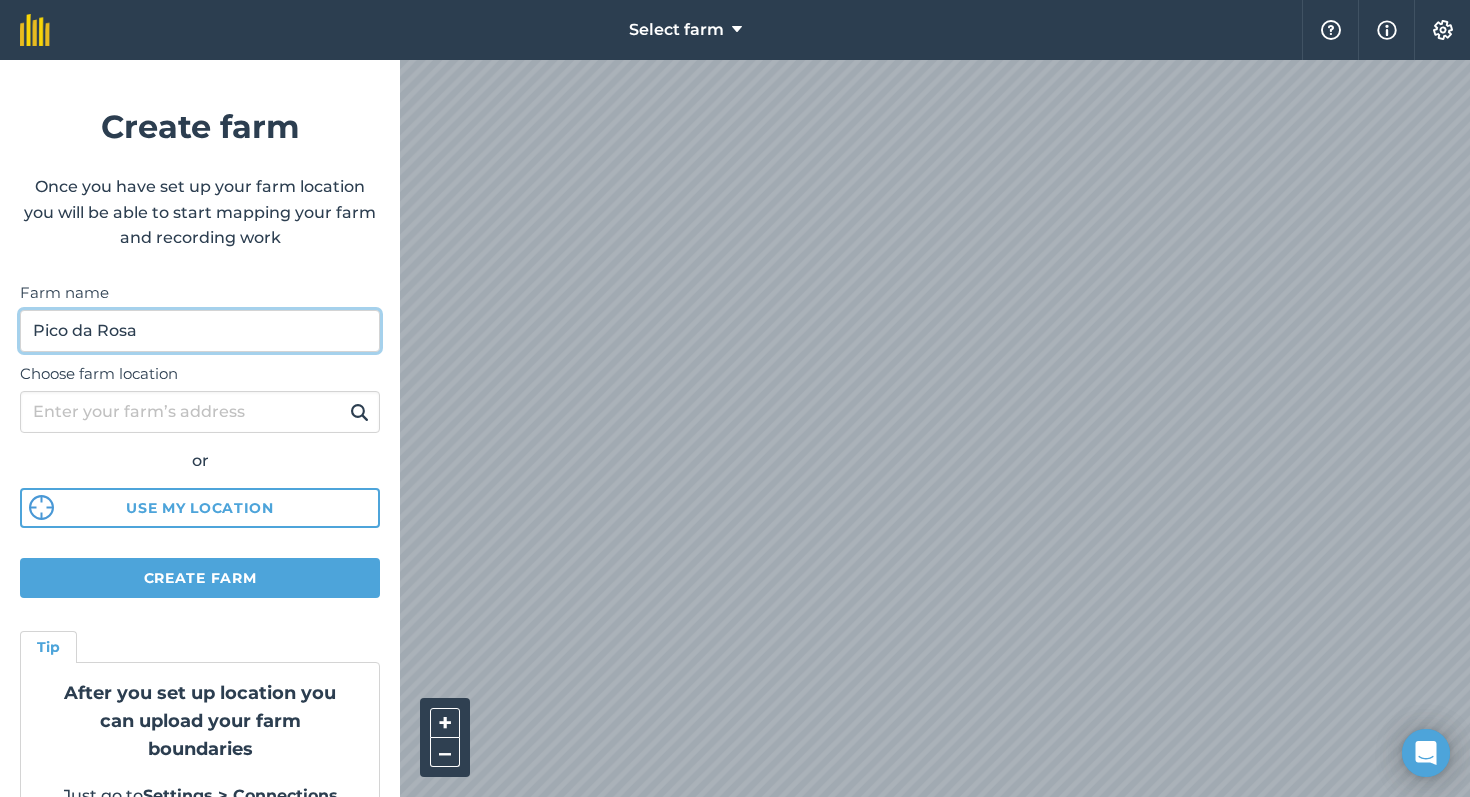 type on "Pico da Rosa" 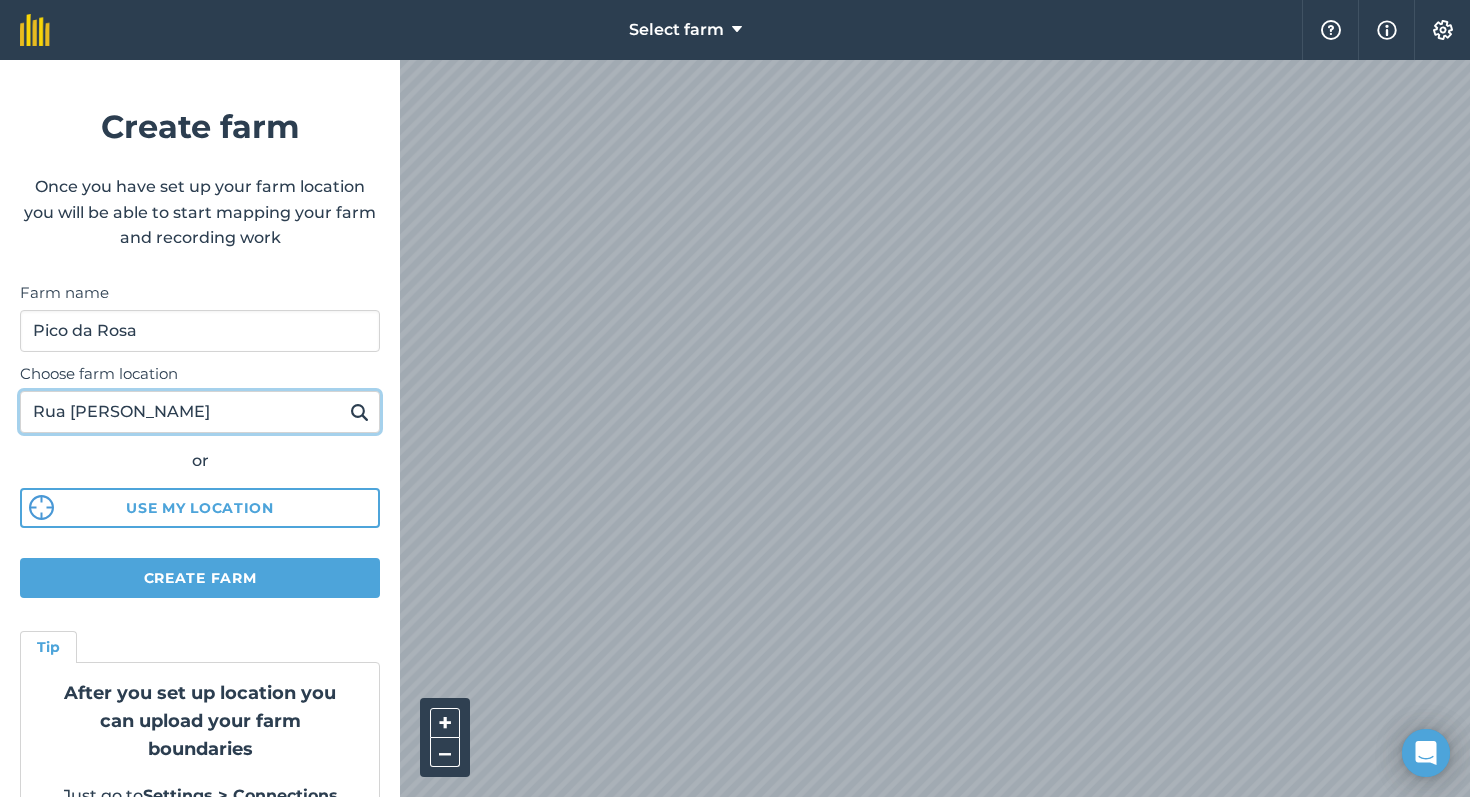 type on "Rua [PERSON_NAME]" 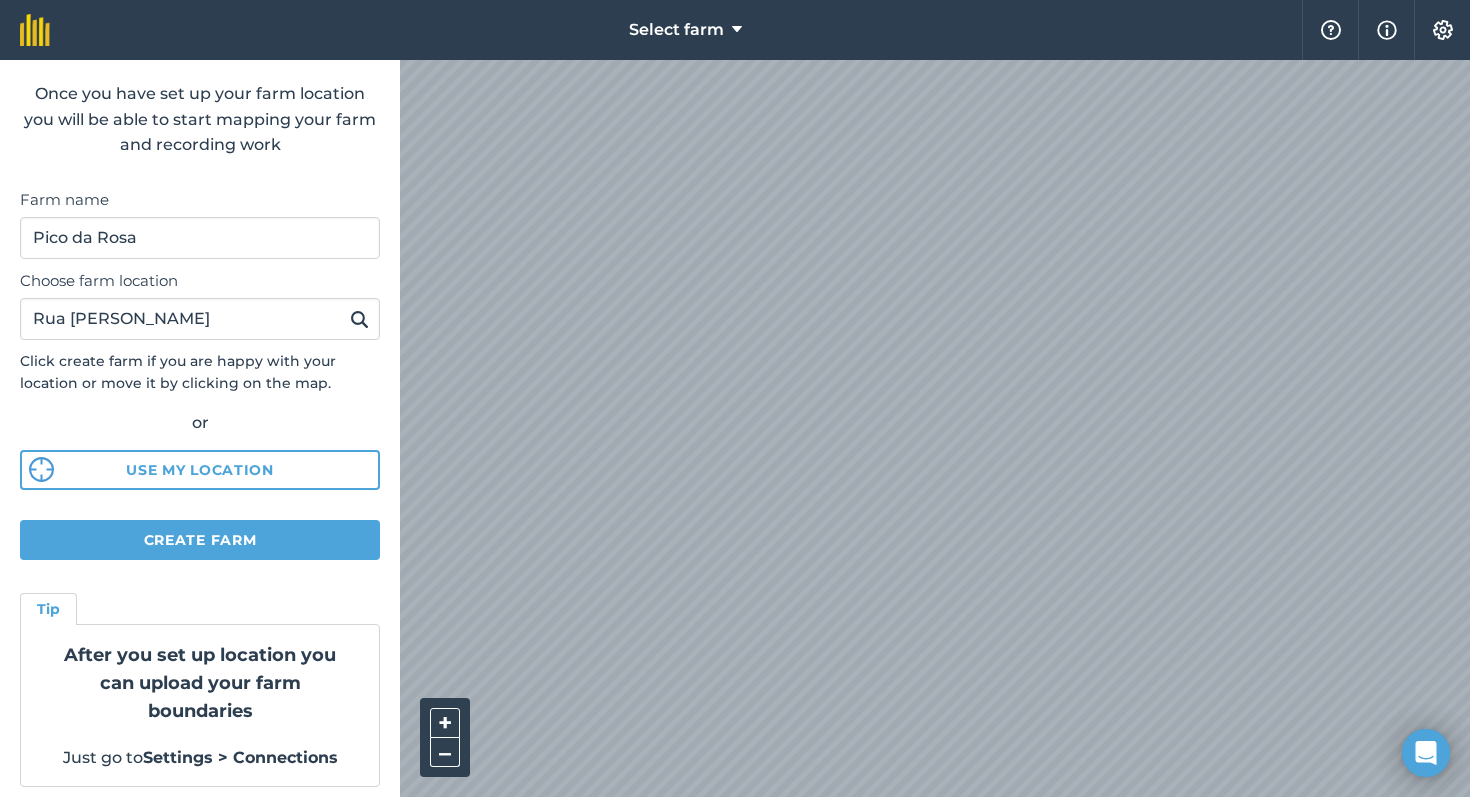 scroll, scrollTop: 103, scrollLeft: 0, axis: vertical 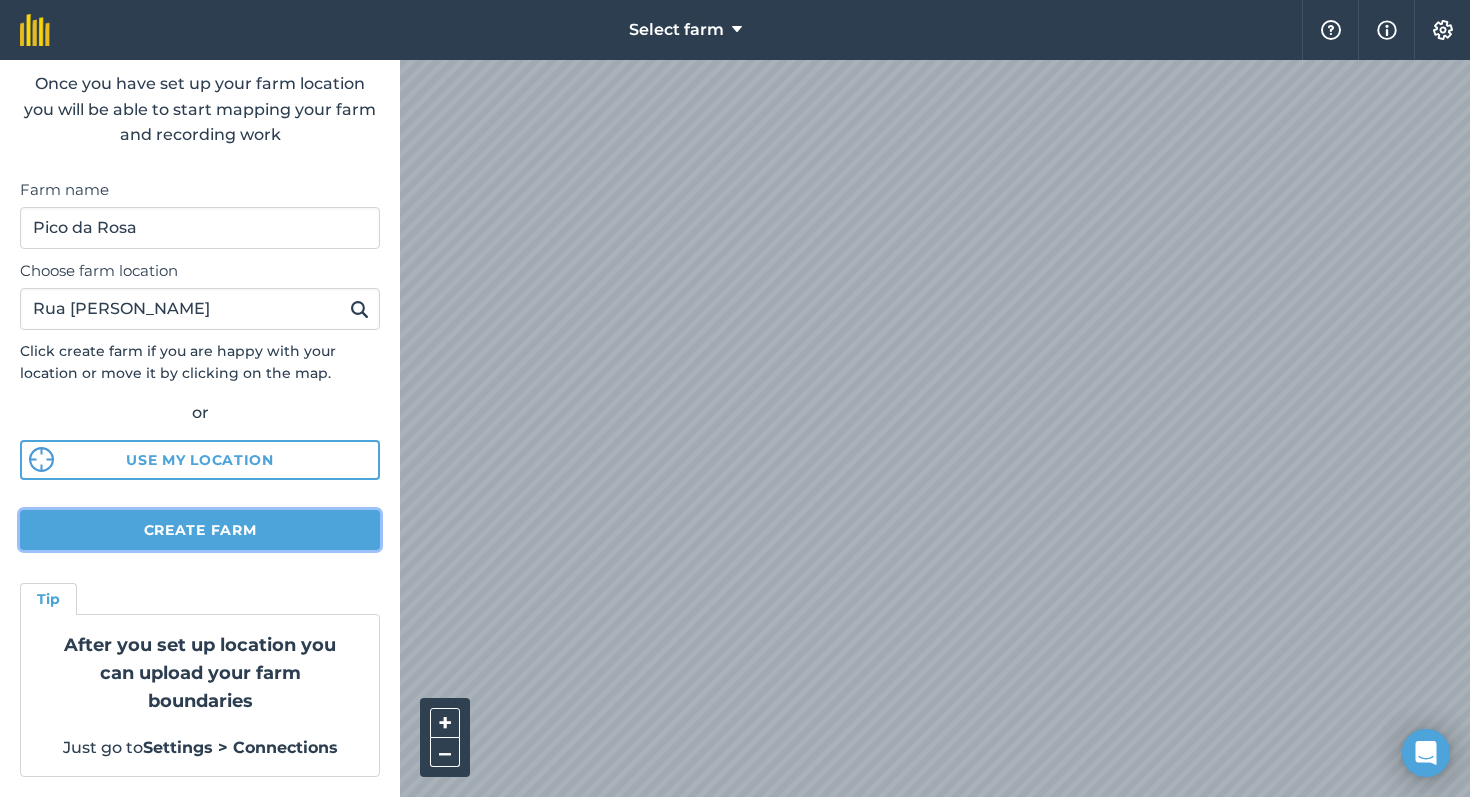 click on "Create farm" at bounding box center (200, 530) 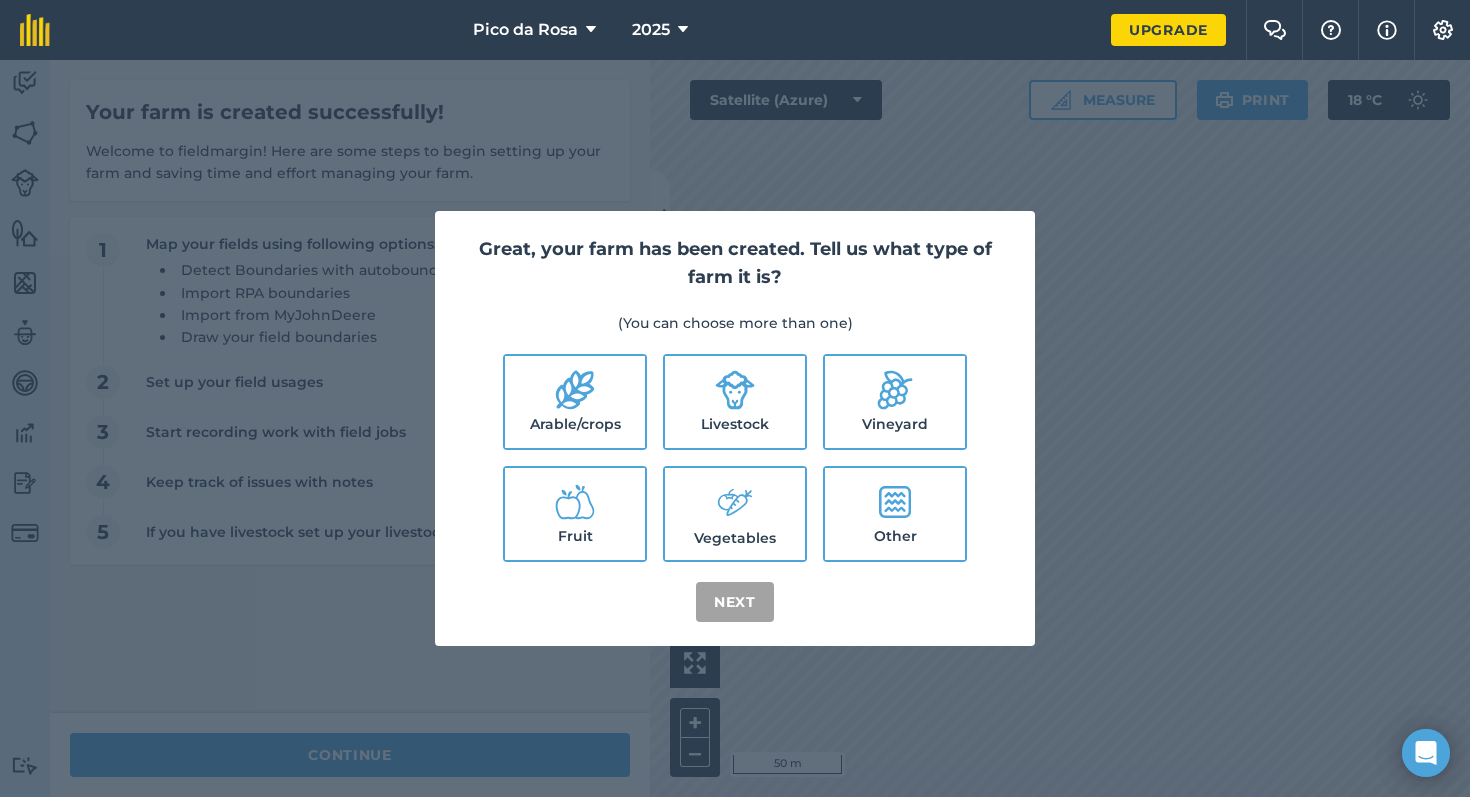 click 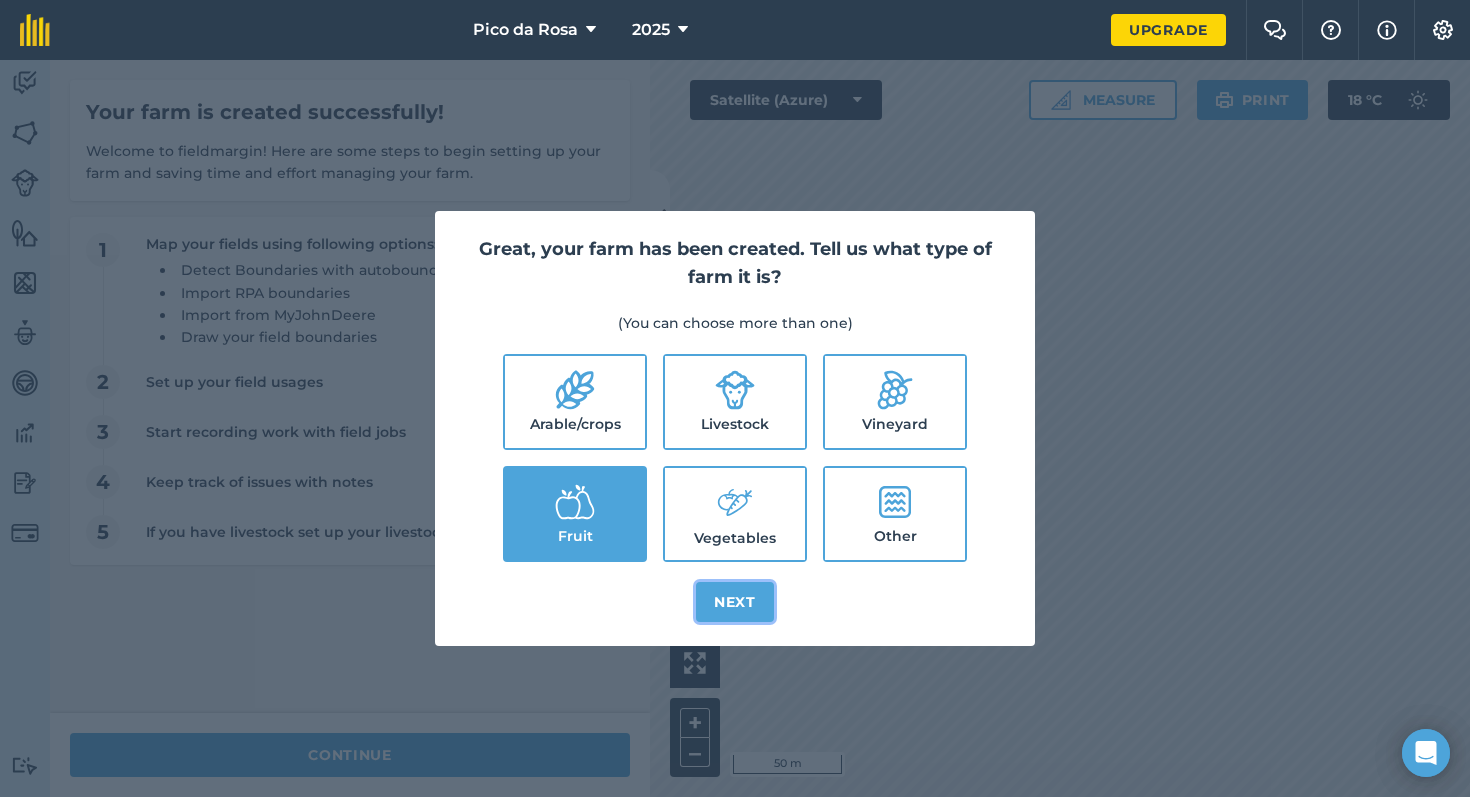 click on "Next" at bounding box center [735, 602] 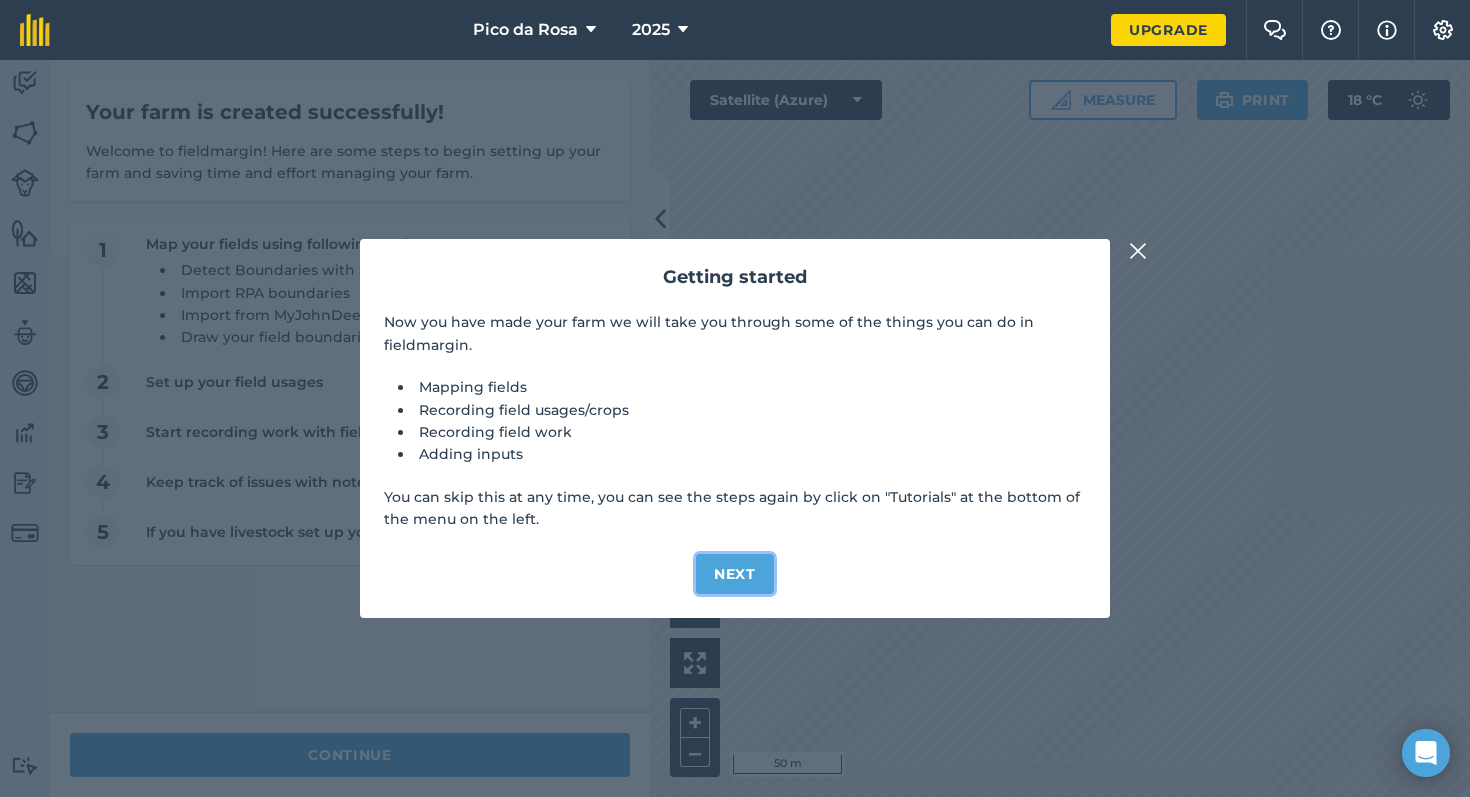 click on "Next" at bounding box center (735, 574) 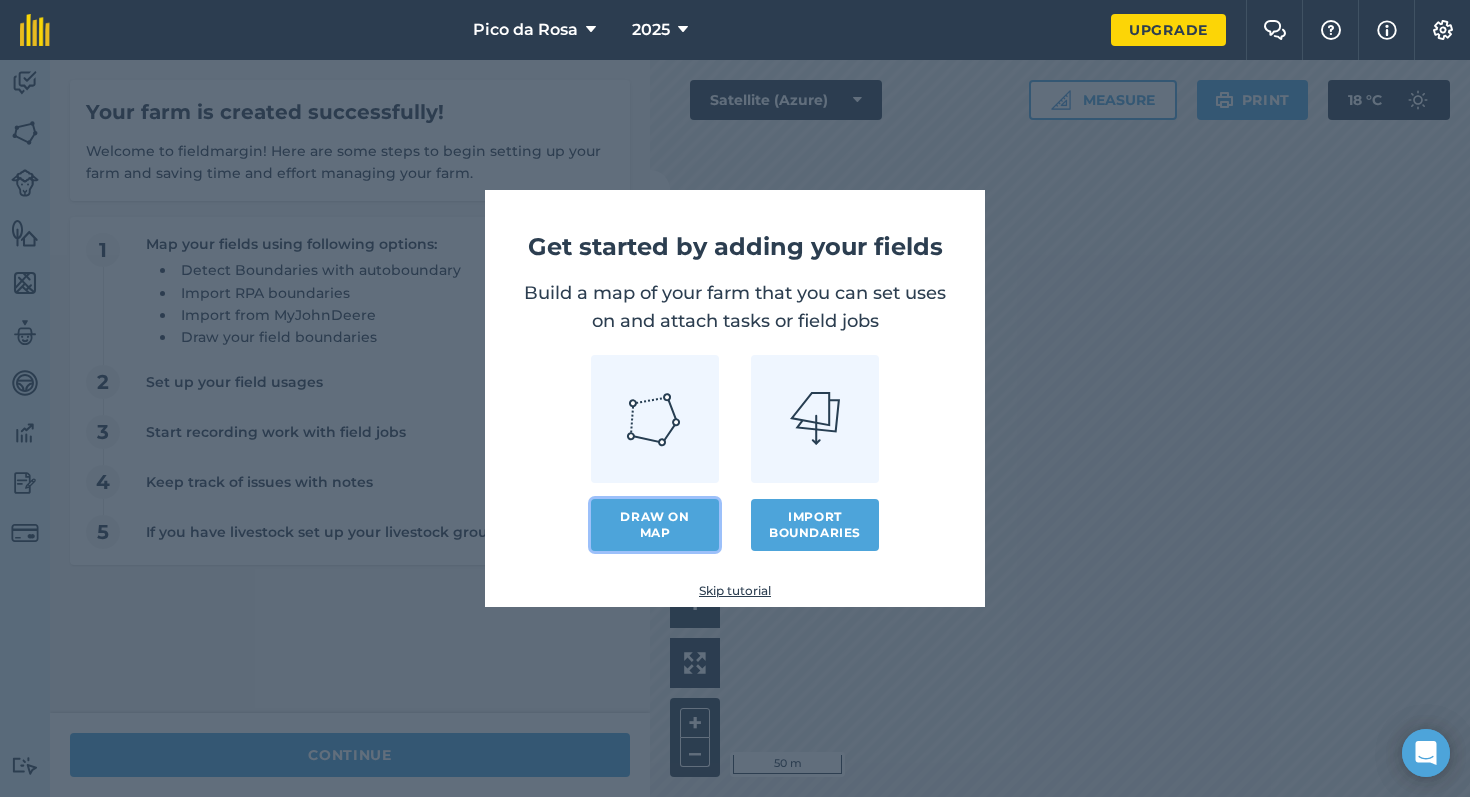 click on "Draw on map" at bounding box center (655, 525) 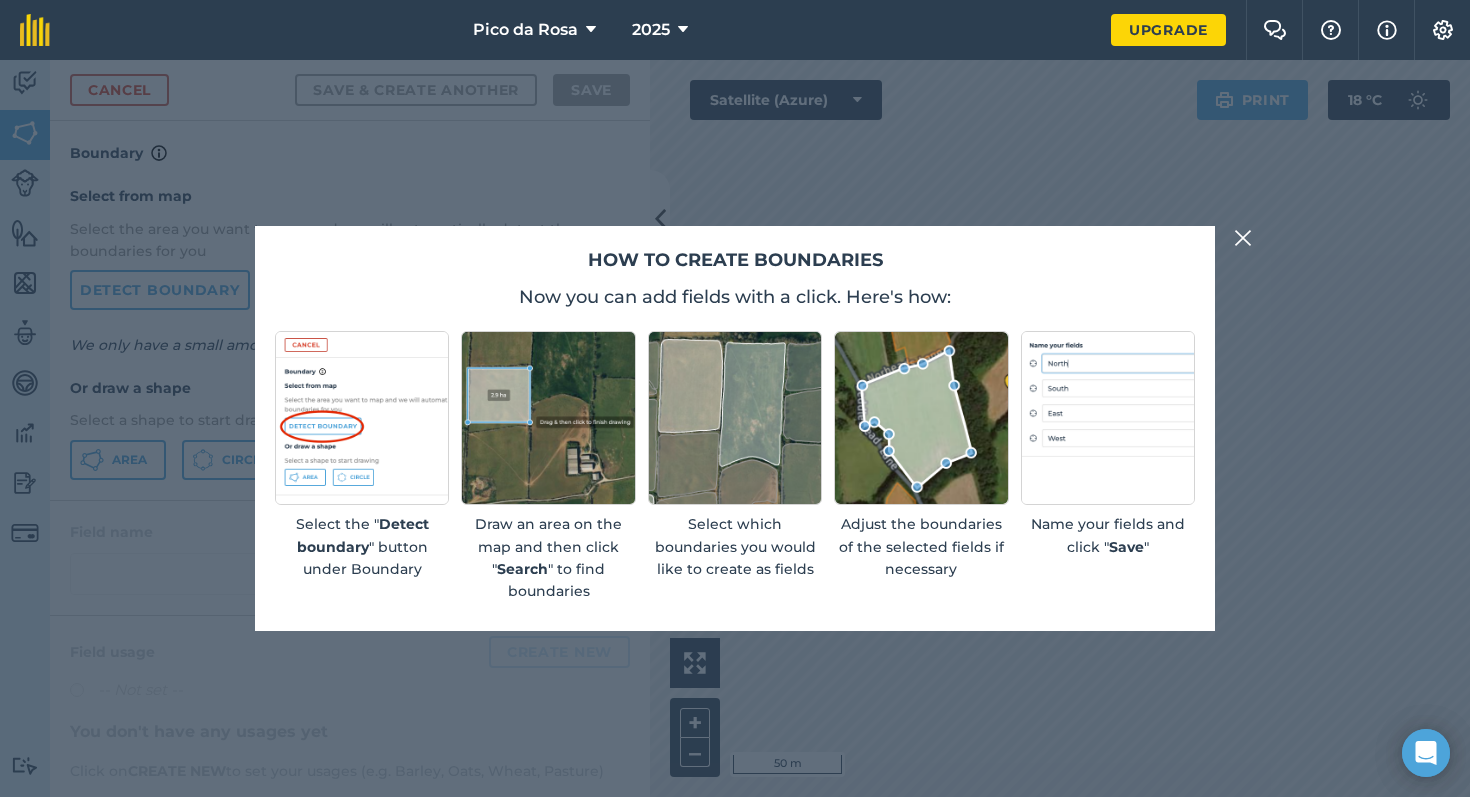 click at bounding box center (921, 418) 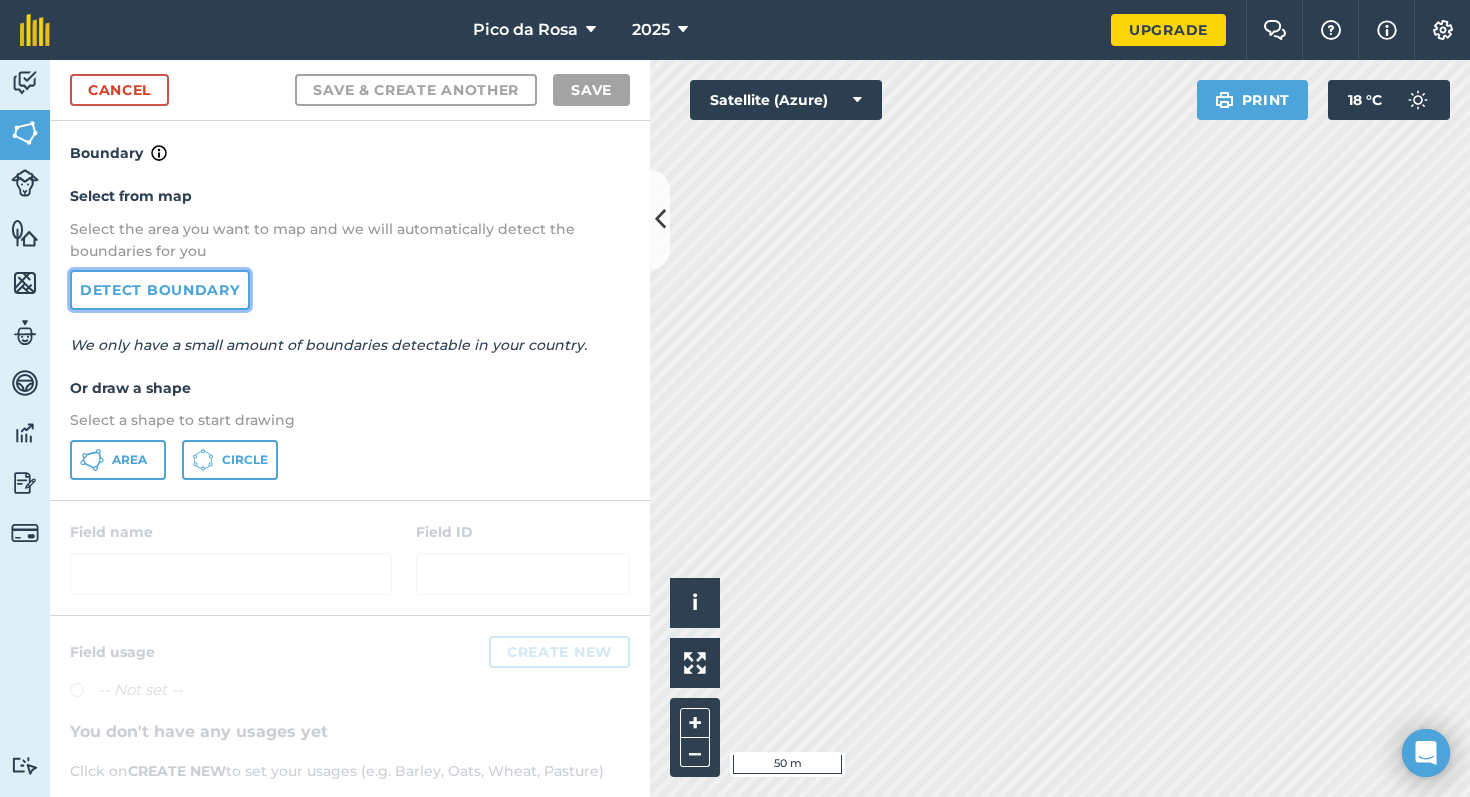 click on "Detect boundary" at bounding box center (160, 290) 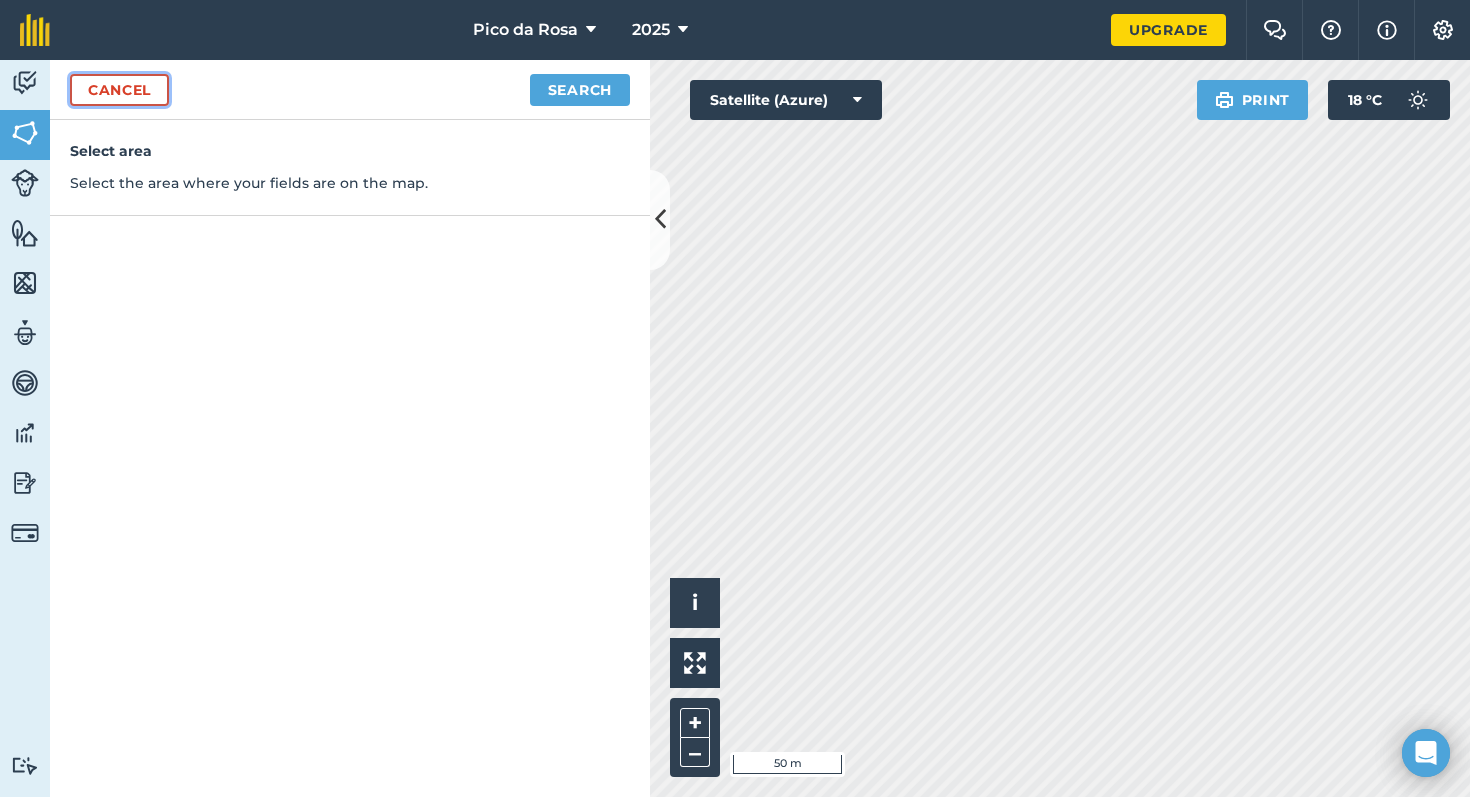 click on "Cancel" at bounding box center (119, 90) 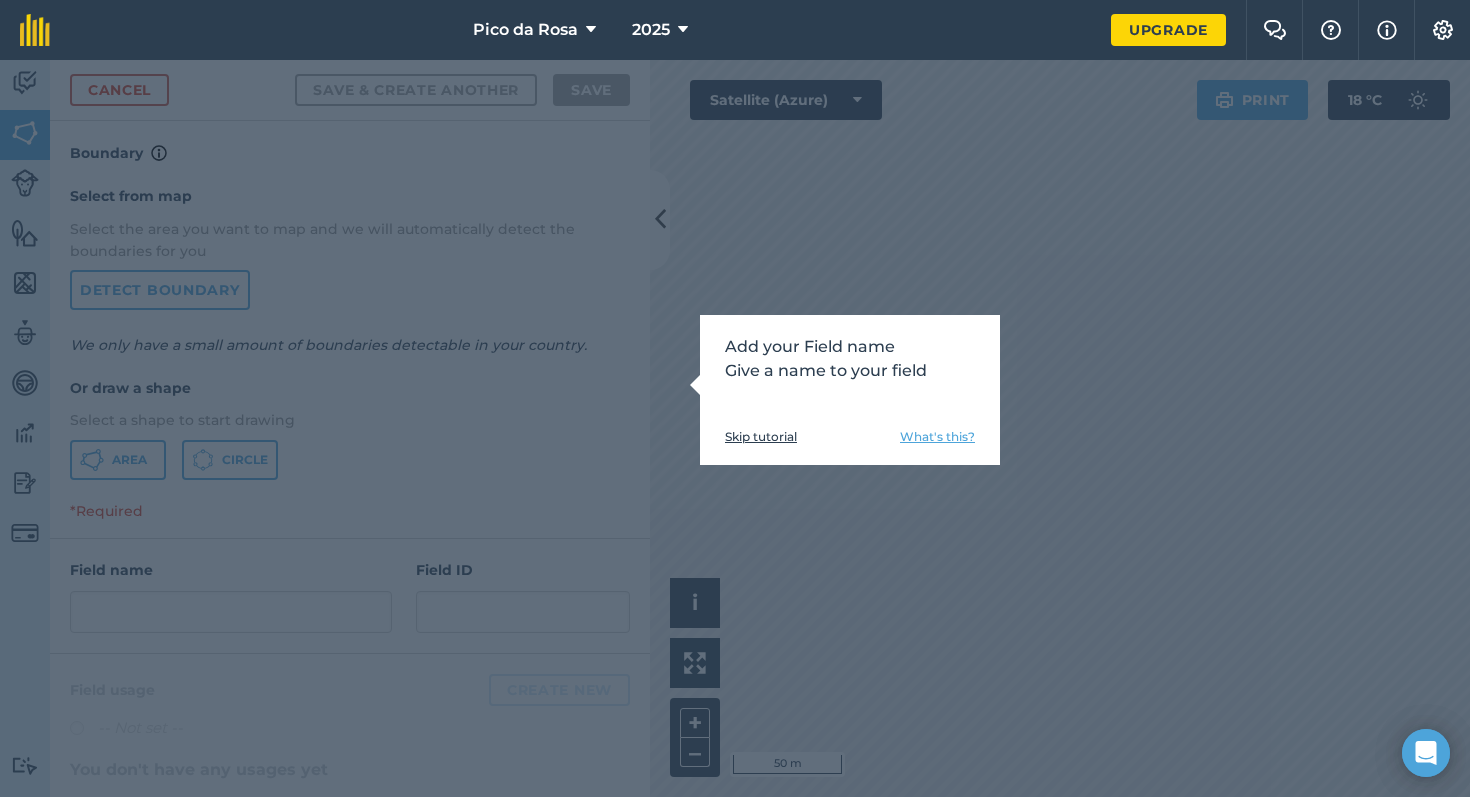 click on "Add your Field name Give a name to your field Skip tutorial What's this?" at bounding box center (735, 428) 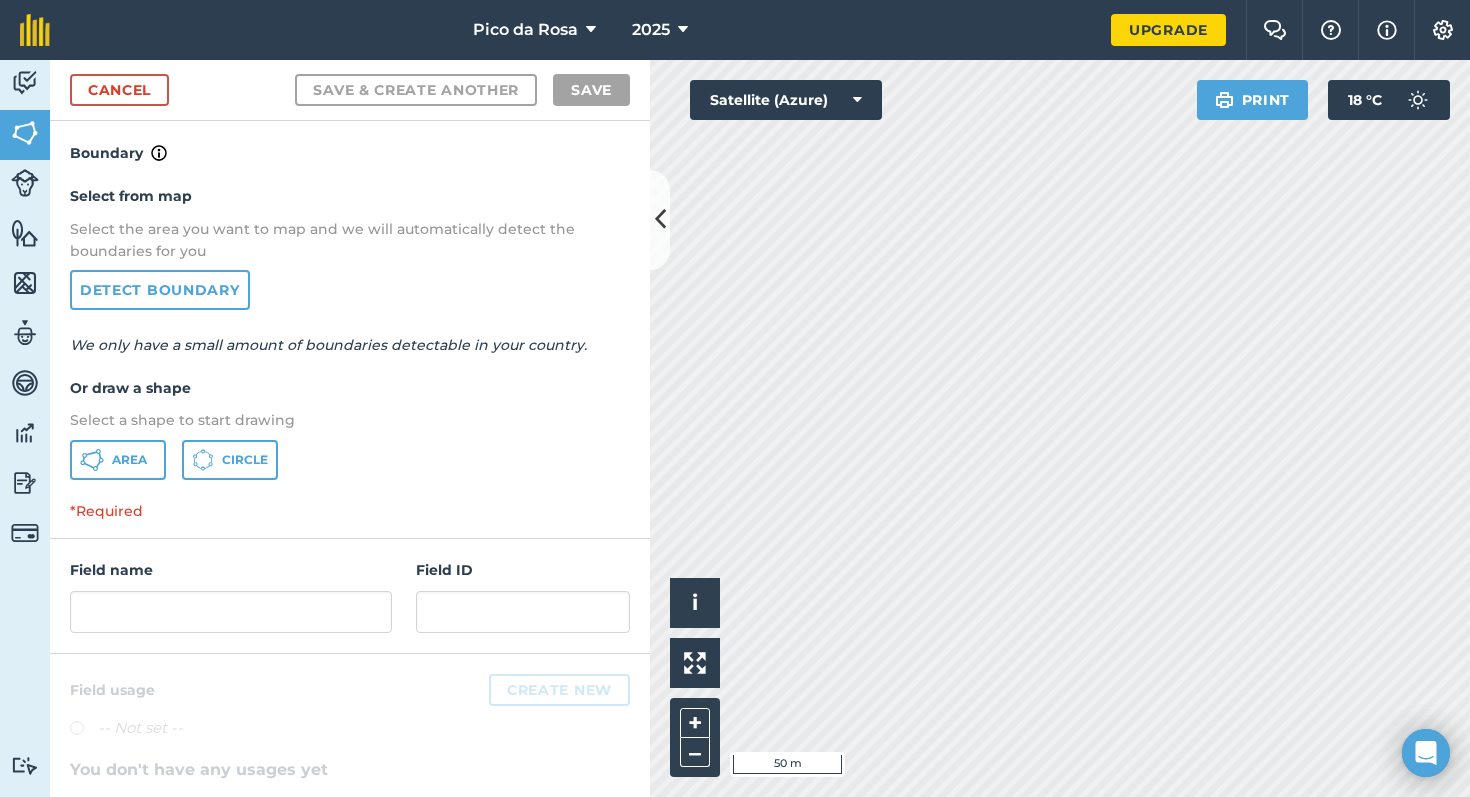 click on "Select from map Select the area you want to map and we will automatically detect the boundaries for you Detect boundary We only have a small amount of boundaries detectable in your country. Or draw a shape Select a shape to start drawing Area Circle" at bounding box center [350, 332] 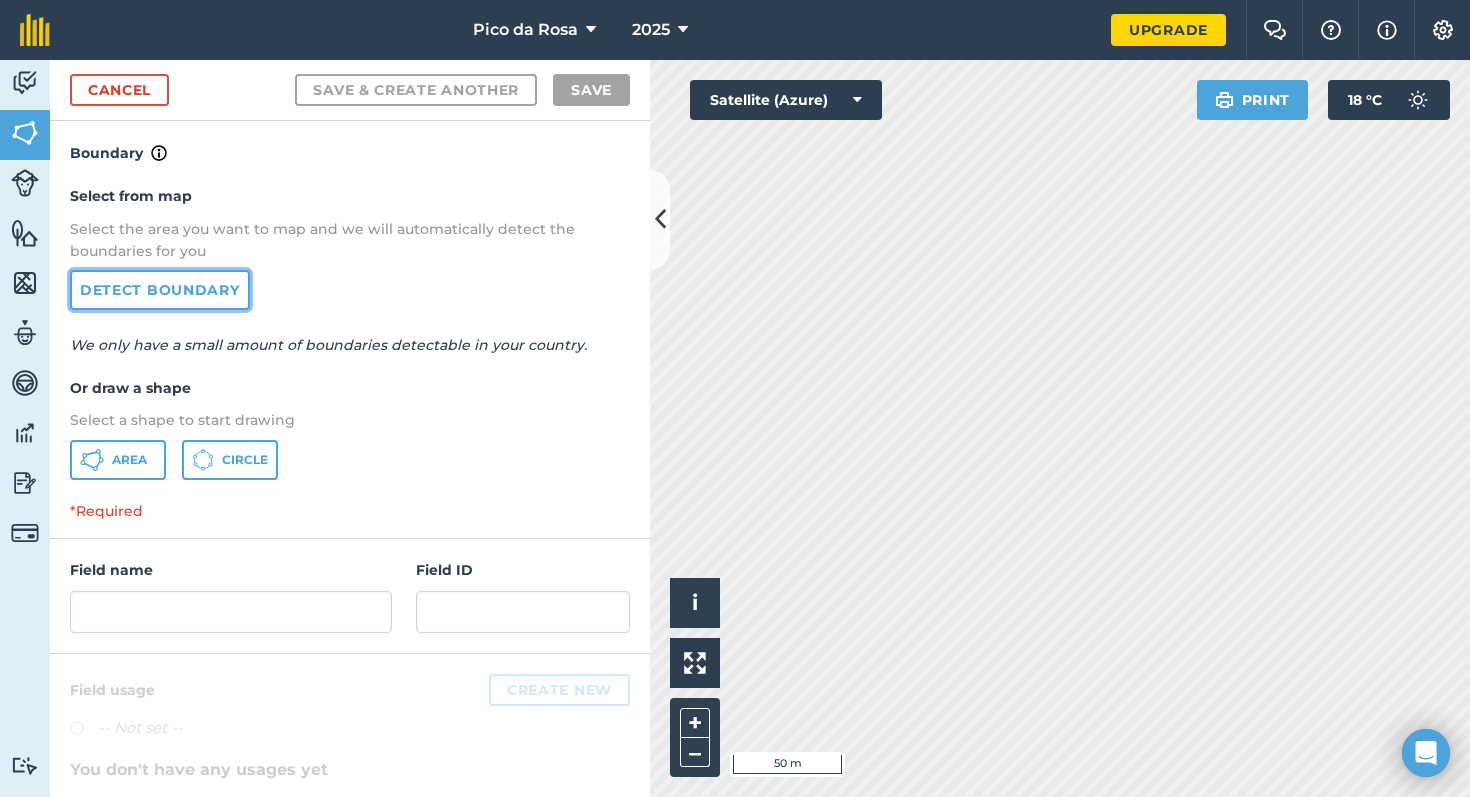 click on "Detect boundary" at bounding box center [160, 290] 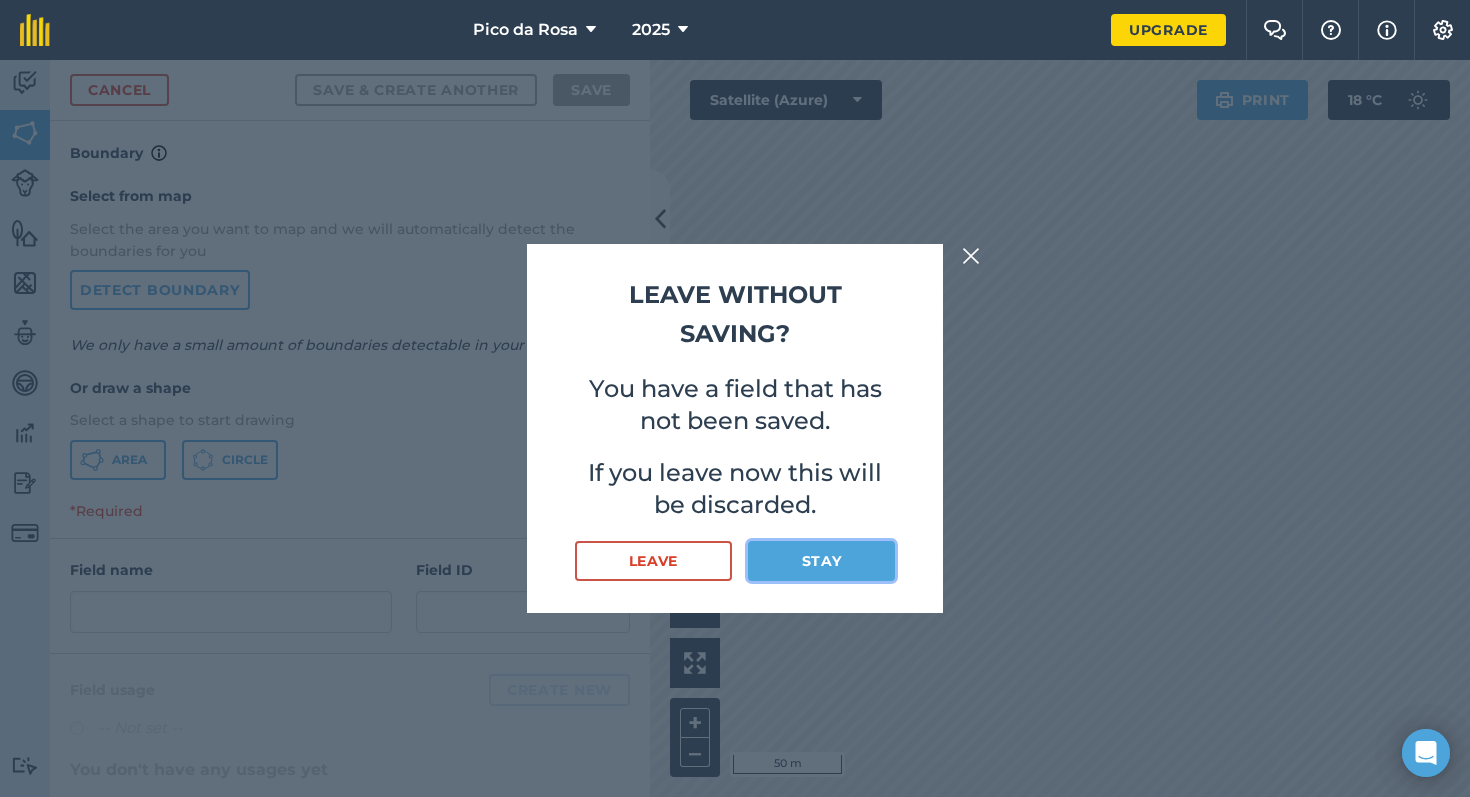 click on "Stay" at bounding box center (821, 561) 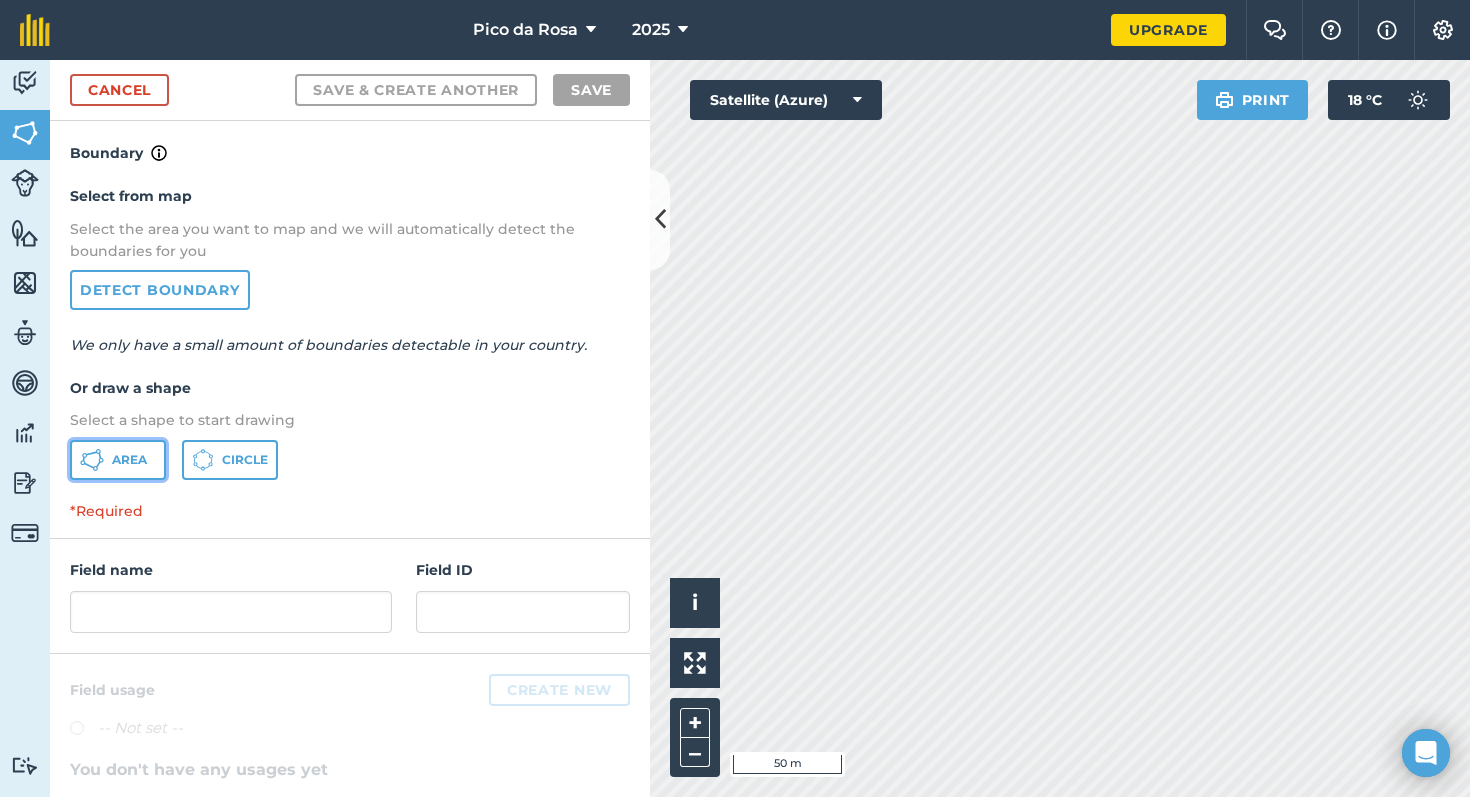 click on "Area" at bounding box center (129, 460) 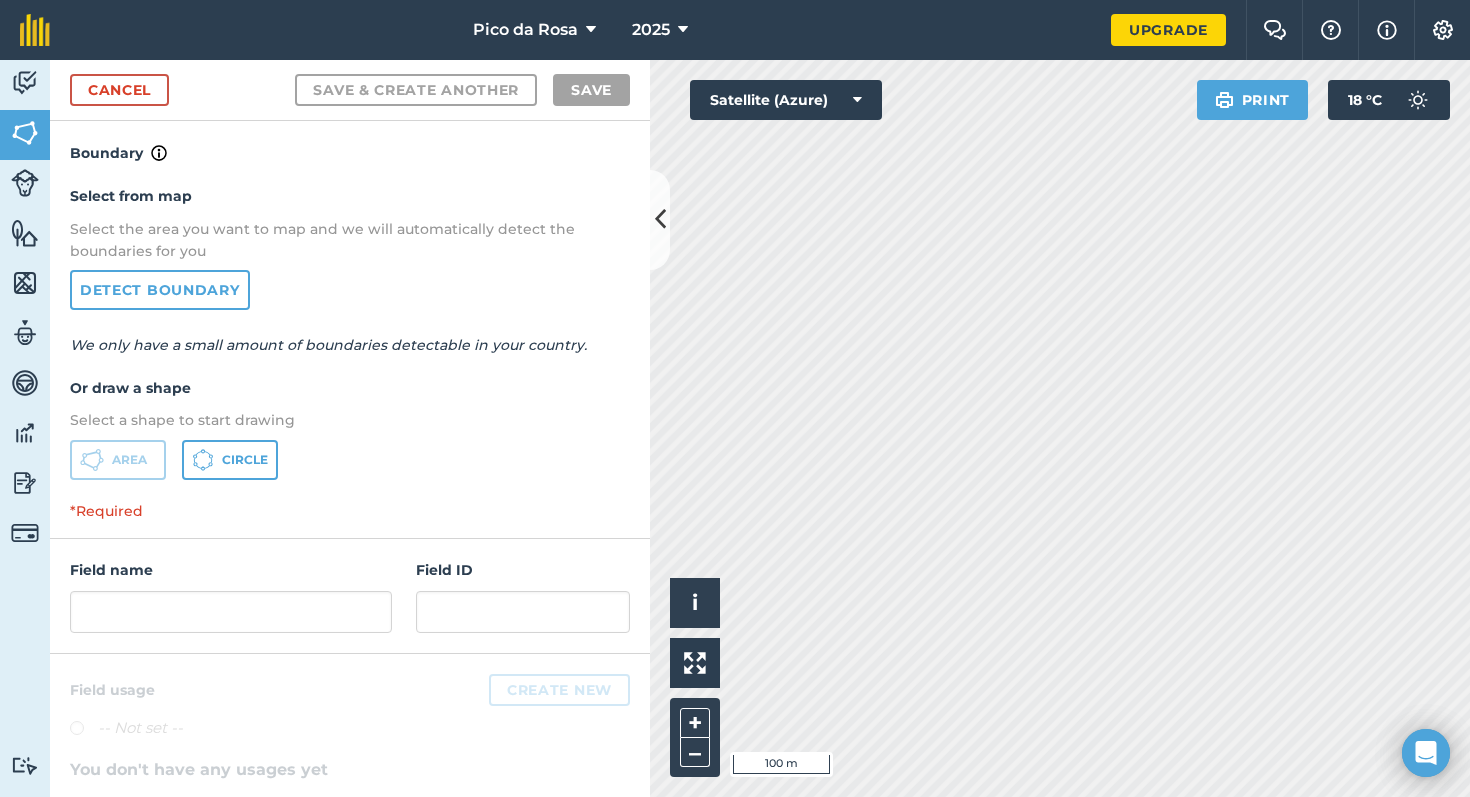 click on "Pico da Rosa 2025" at bounding box center (590, 30) 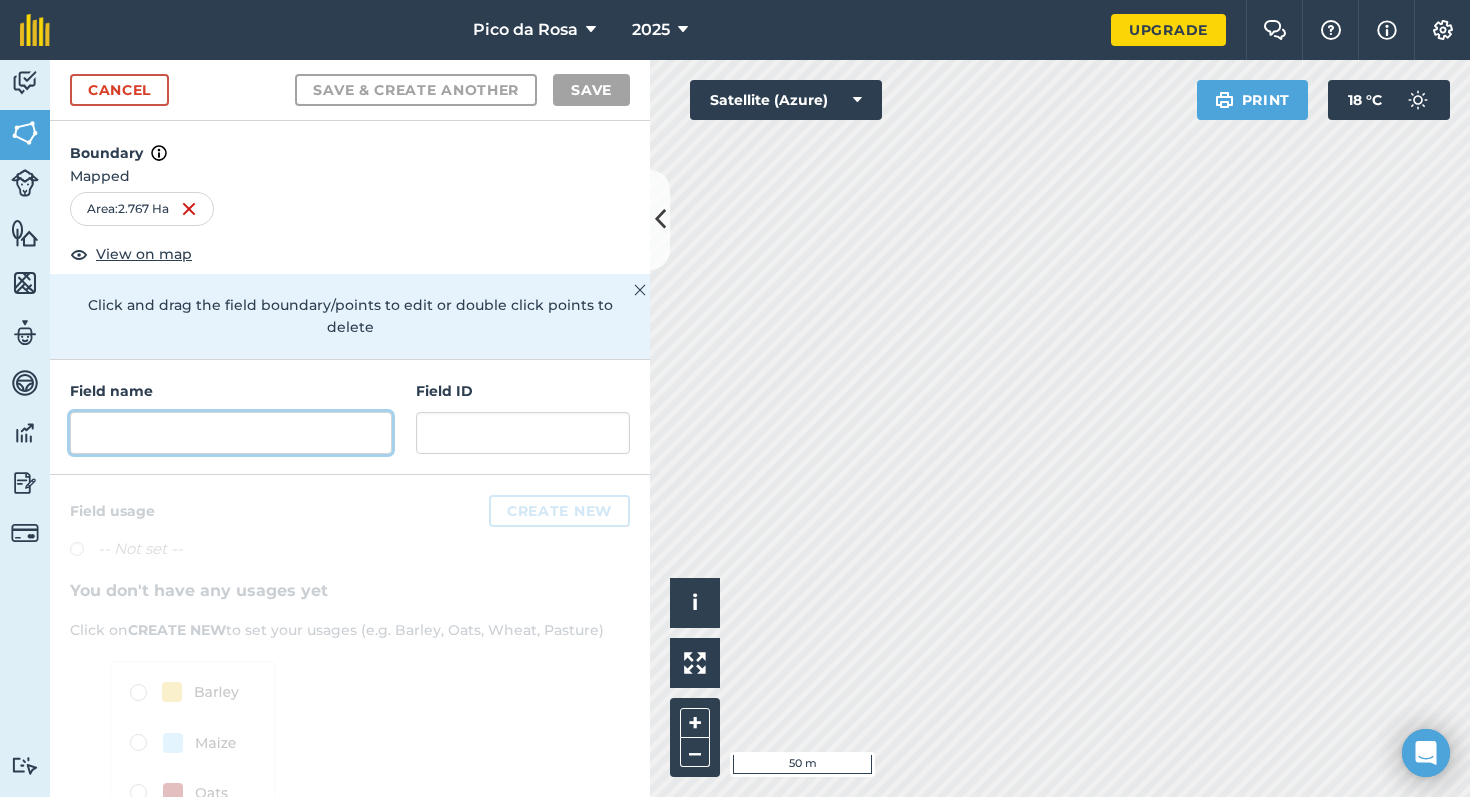 click at bounding box center (231, 433) 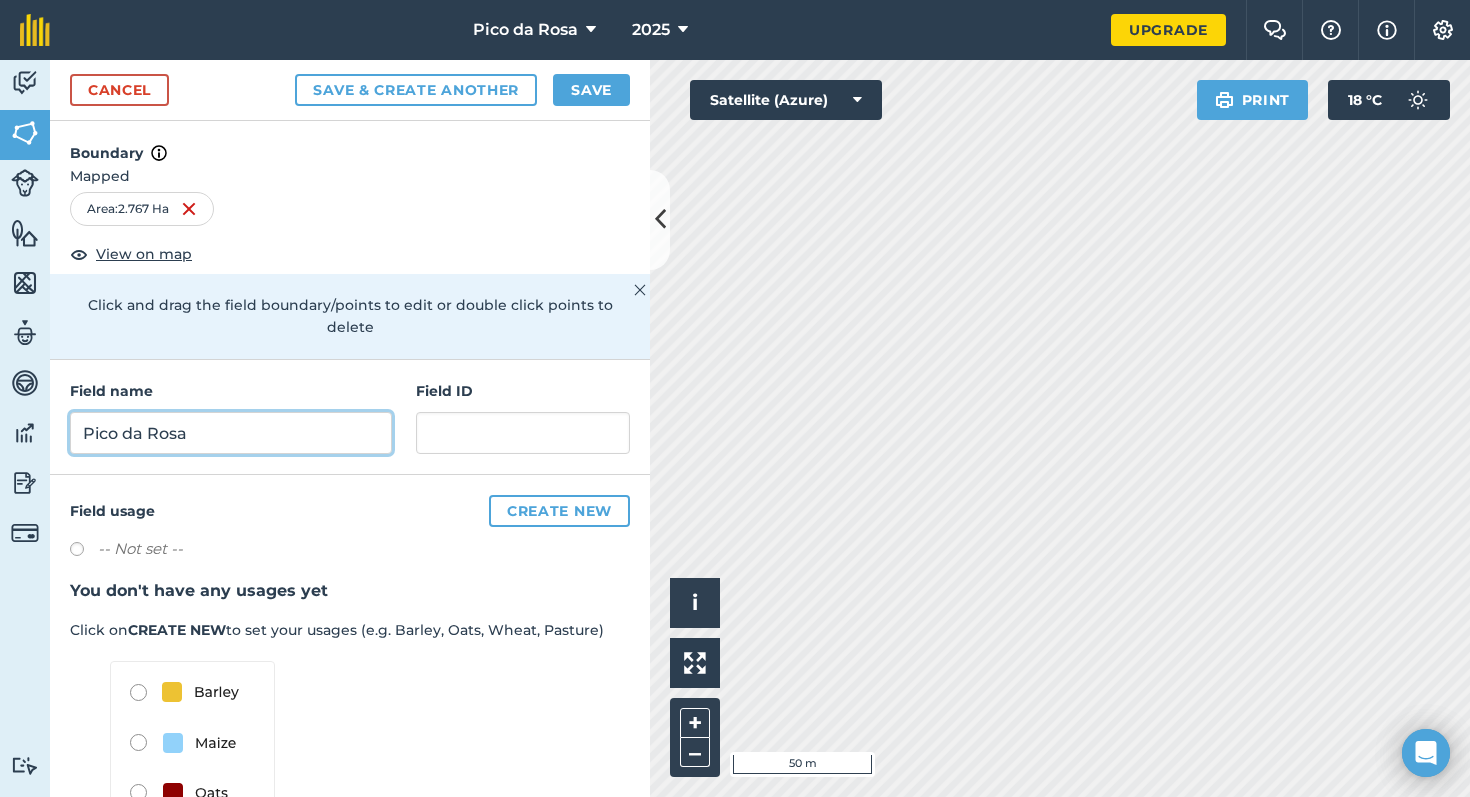 type on "Pico da Rosa" 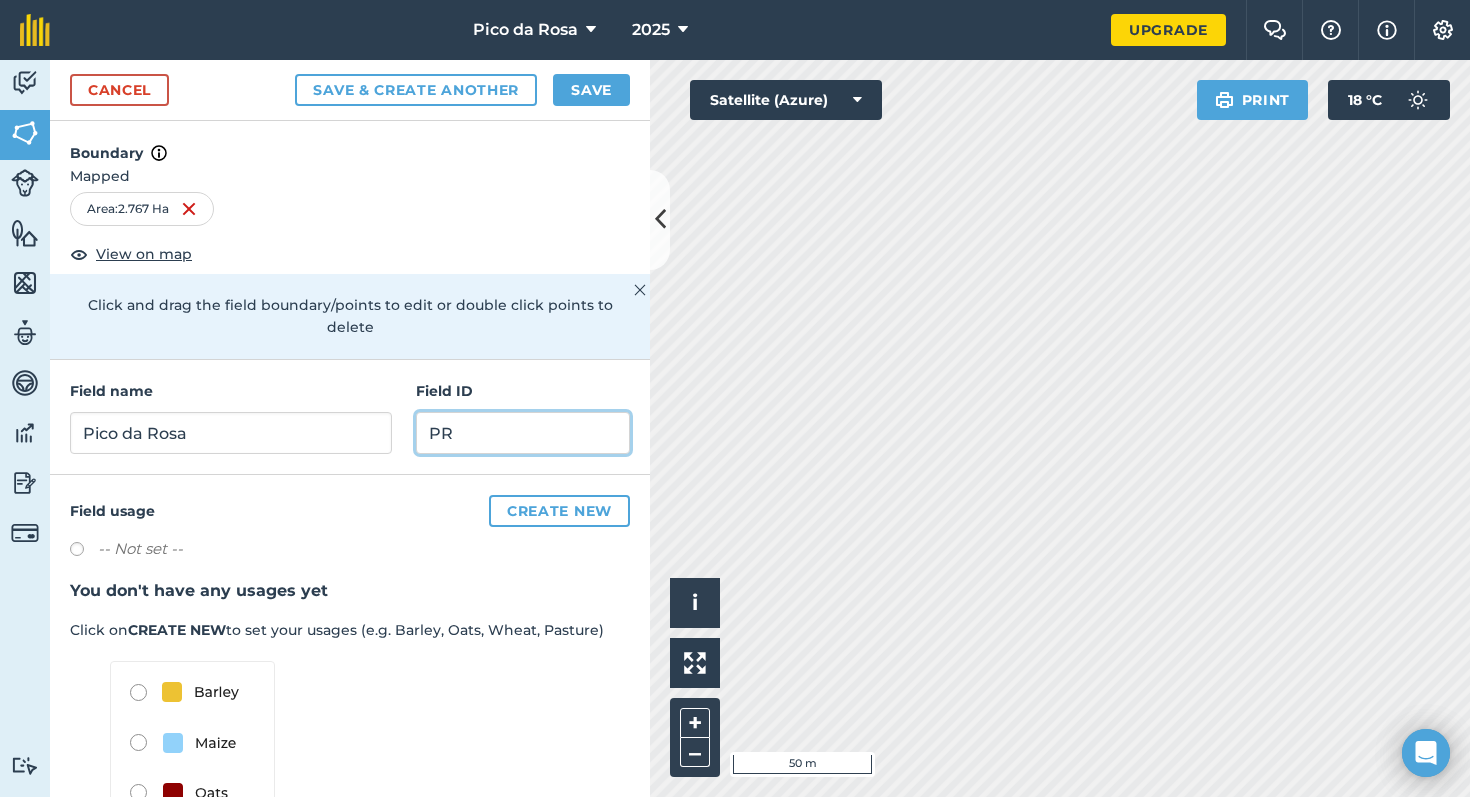 scroll, scrollTop: 89, scrollLeft: 0, axis: vertical 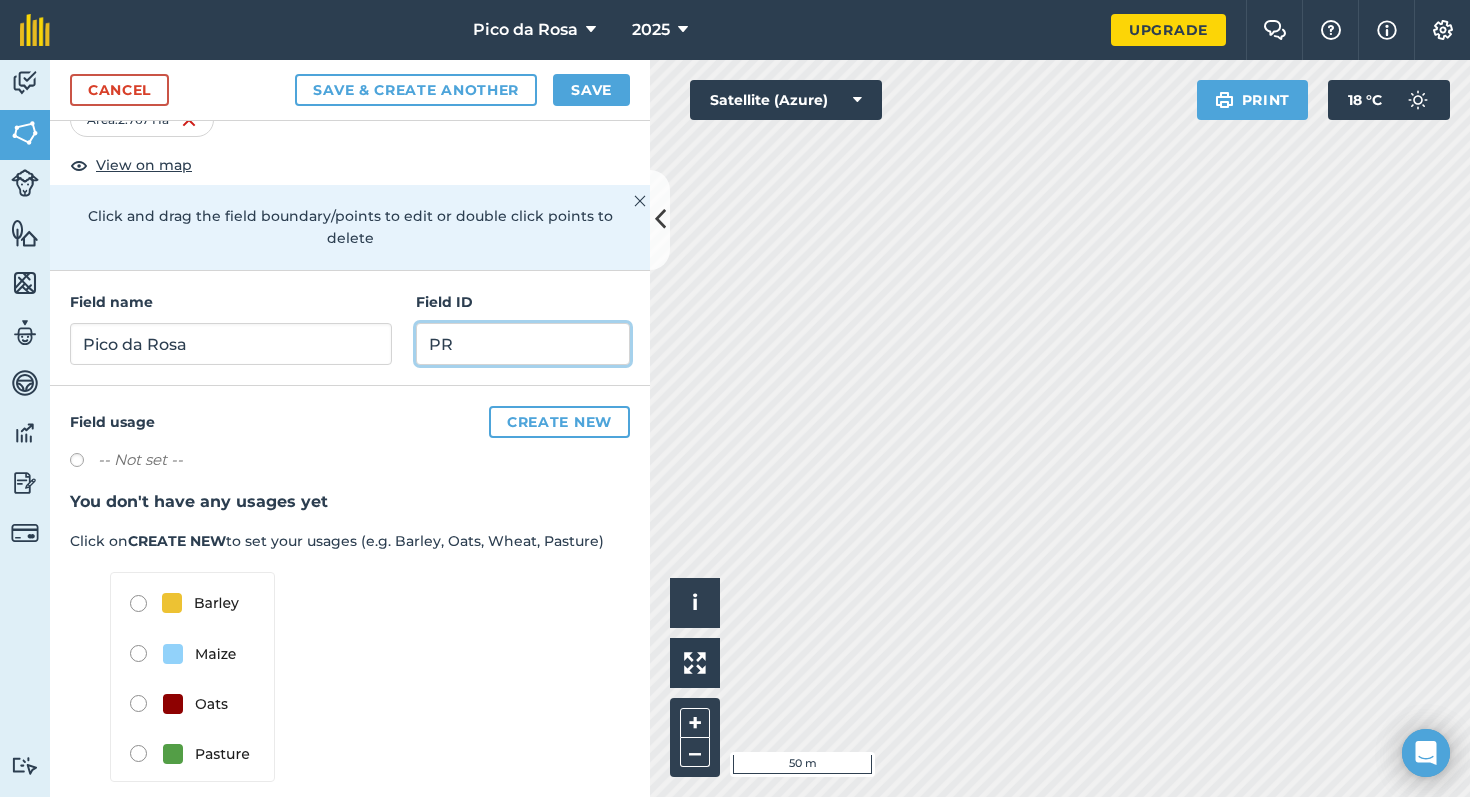 type on "PR" 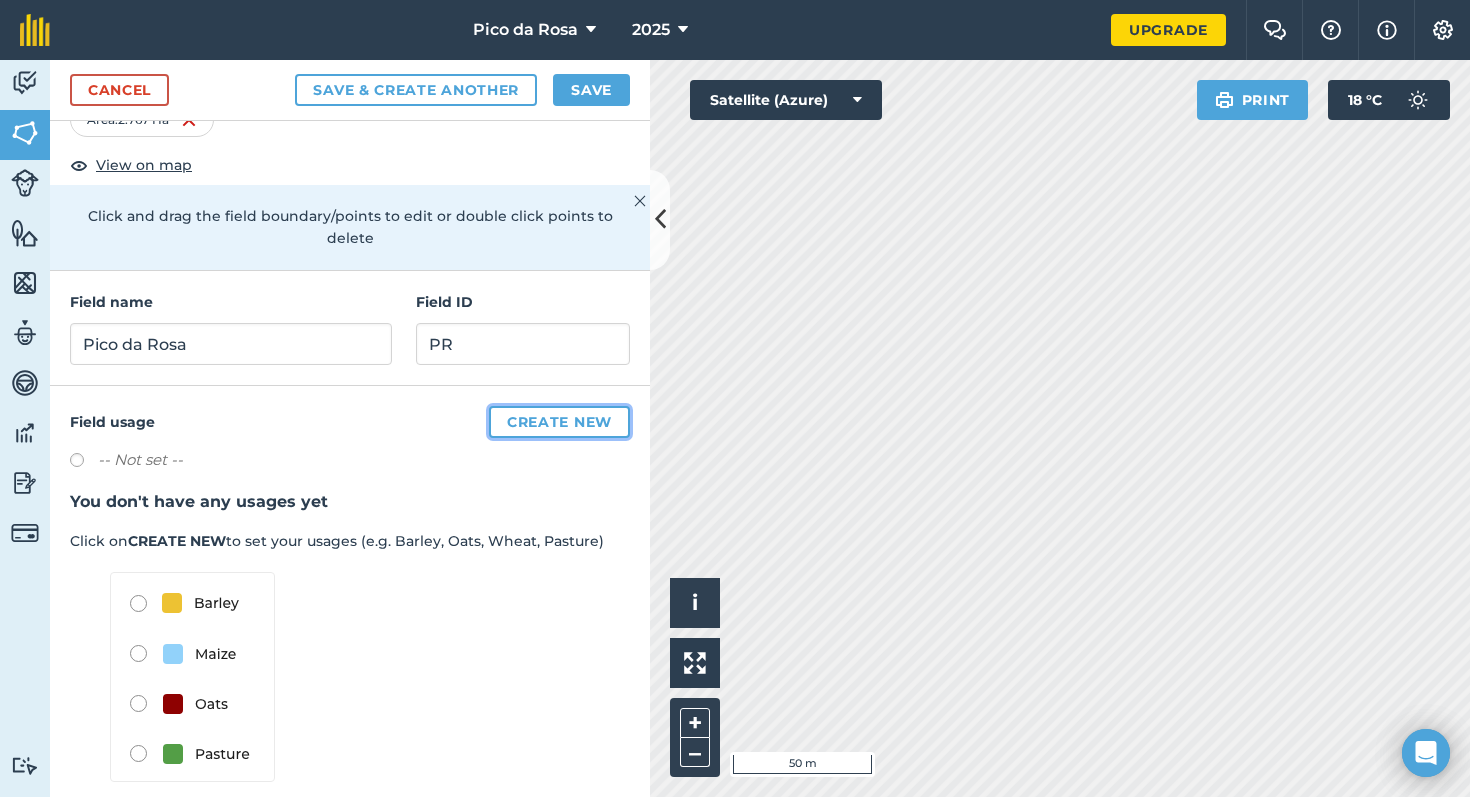 click on "Create new" at bounding box center (559, 422) 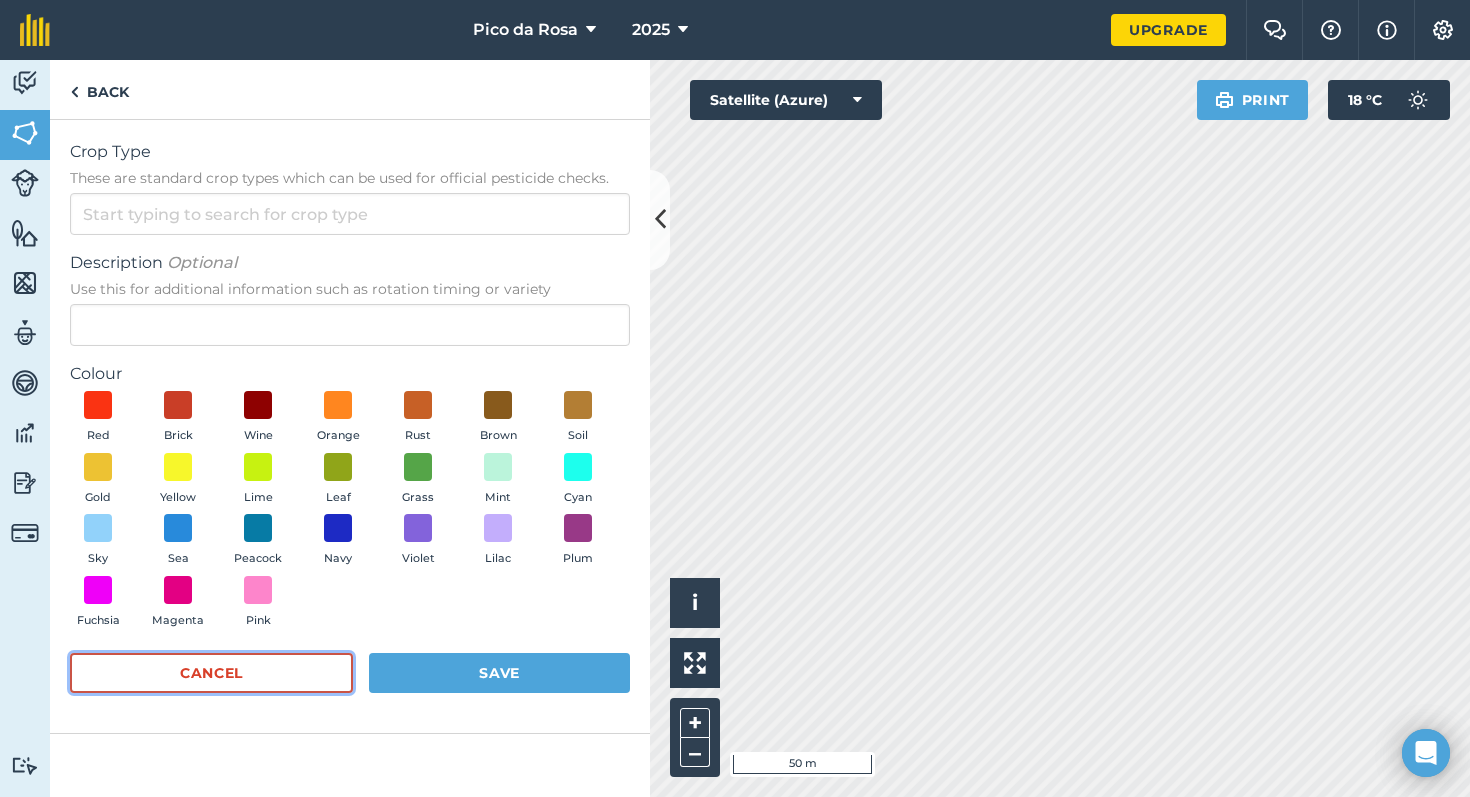 click on "Cancel" at bounding box center [211, 673] 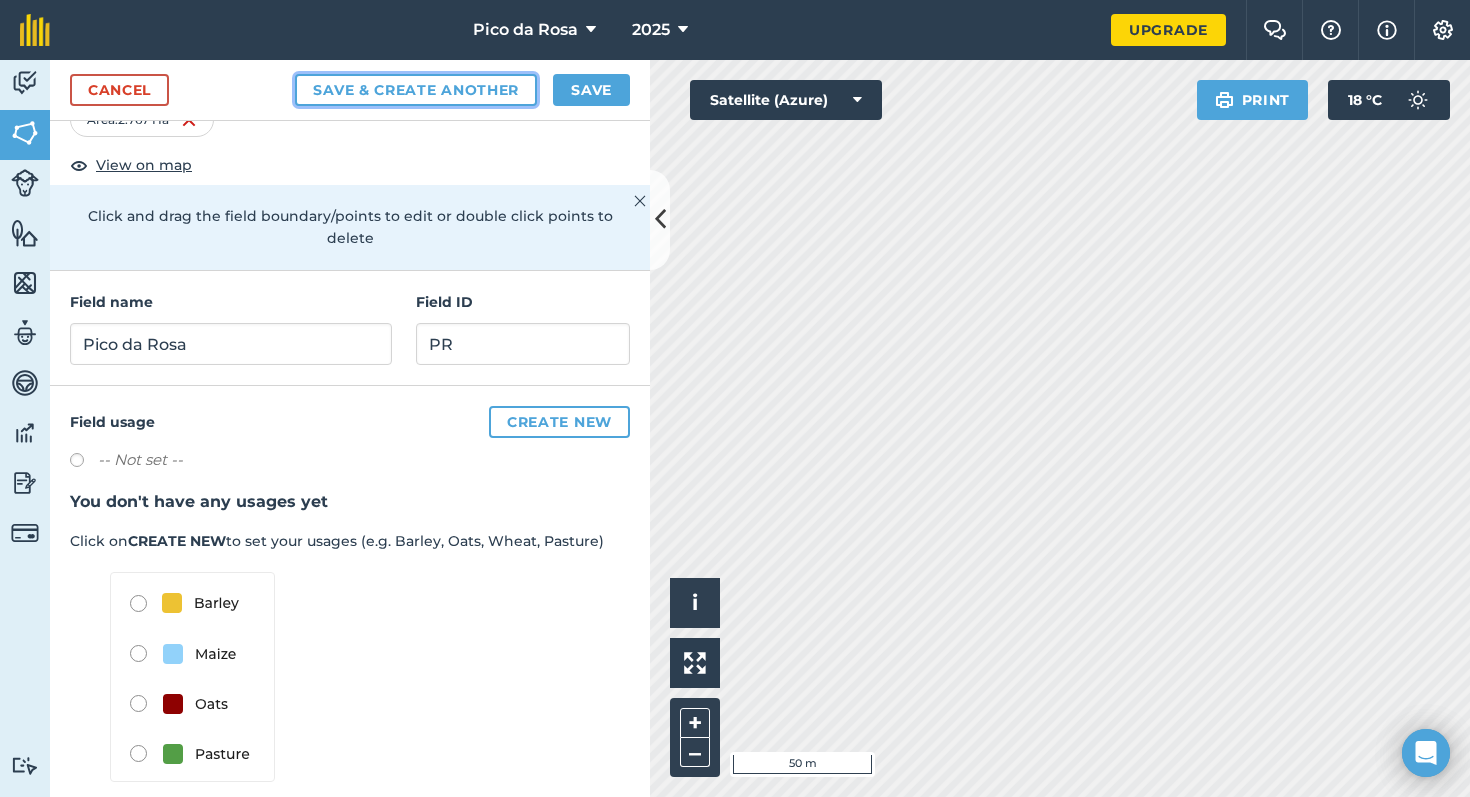 click on "Save & Create Another" at bounding box center [416, 90] 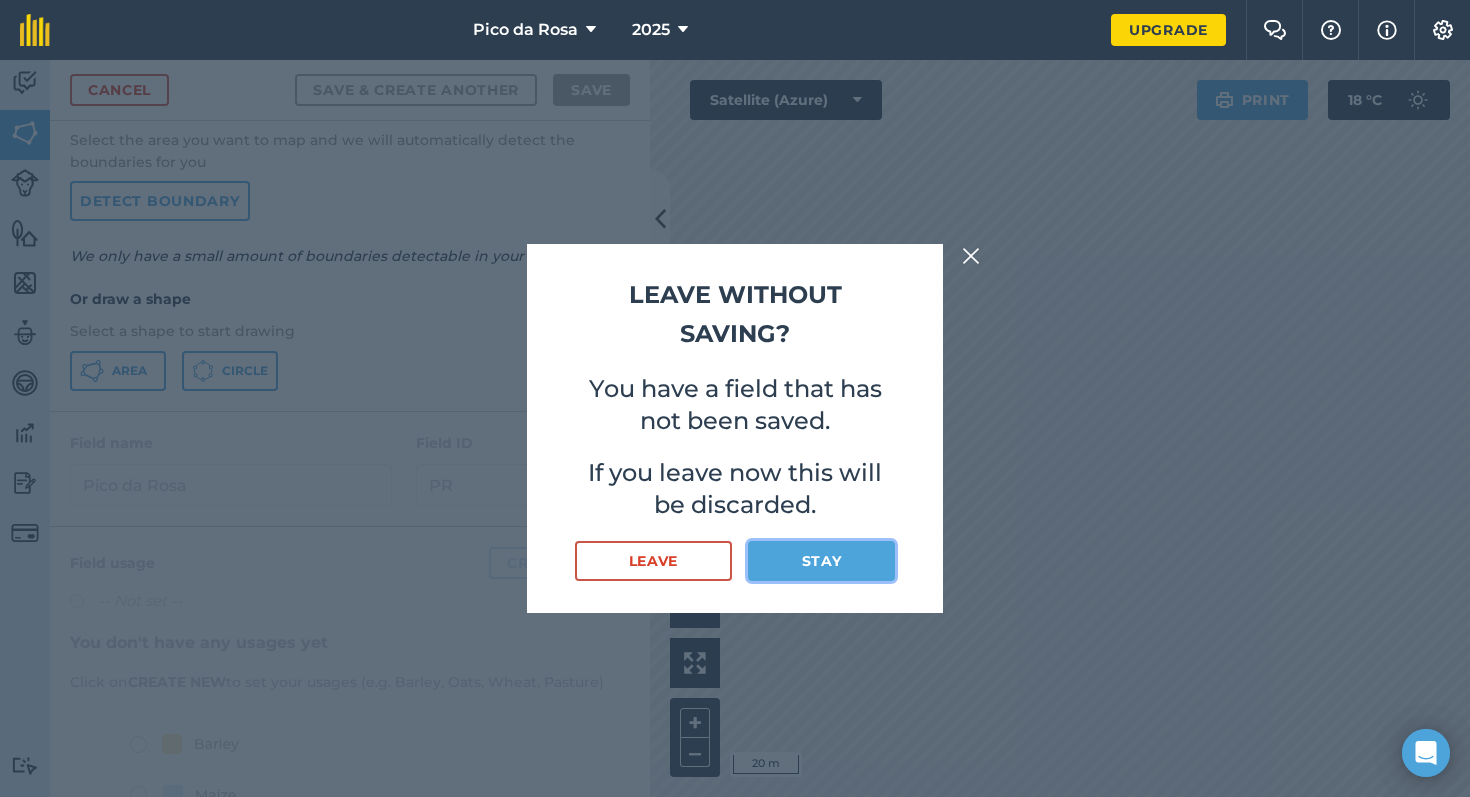 click on "Stay" at bounding box center (821, 561) 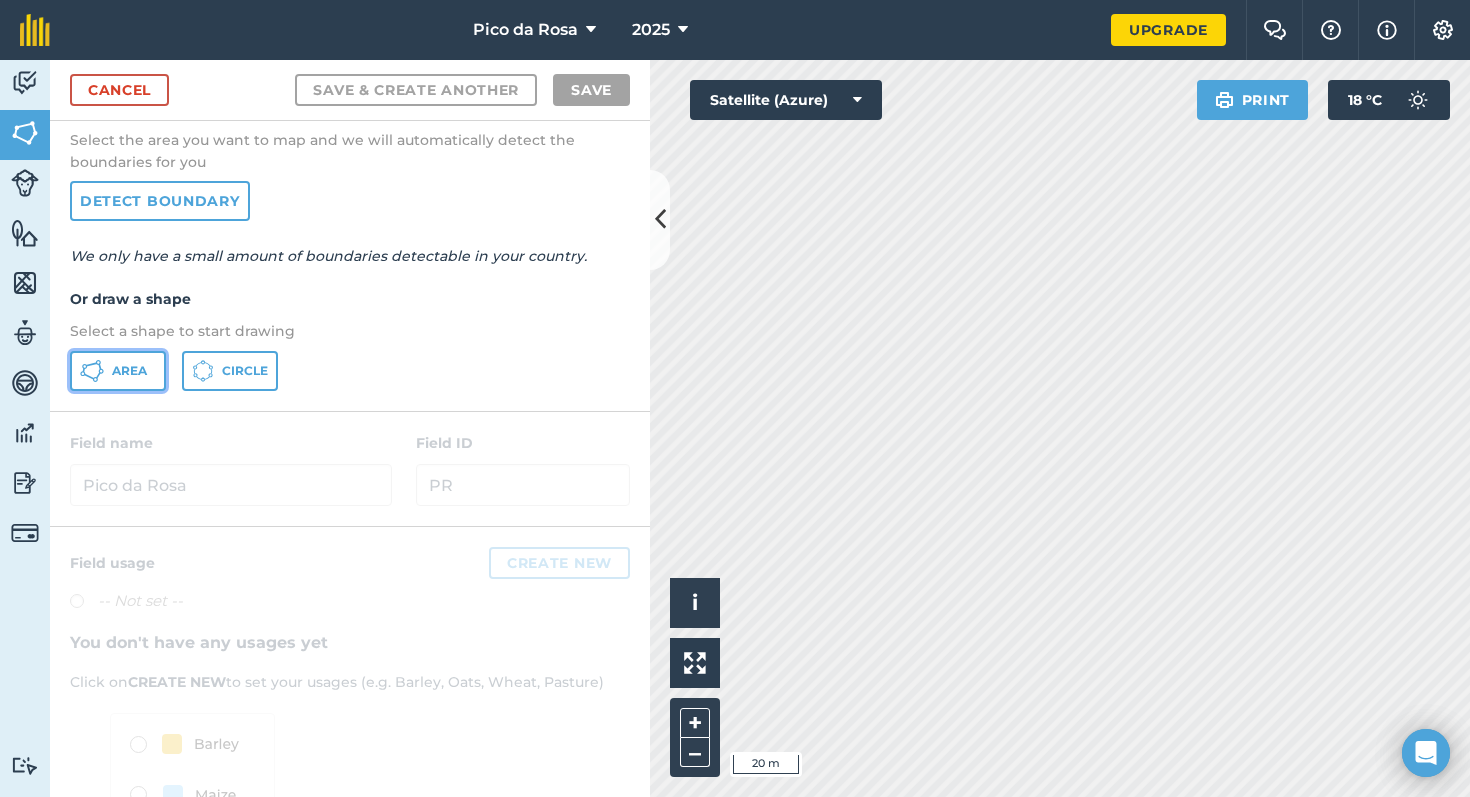 click on "Area" at bounding box center (118, 371) 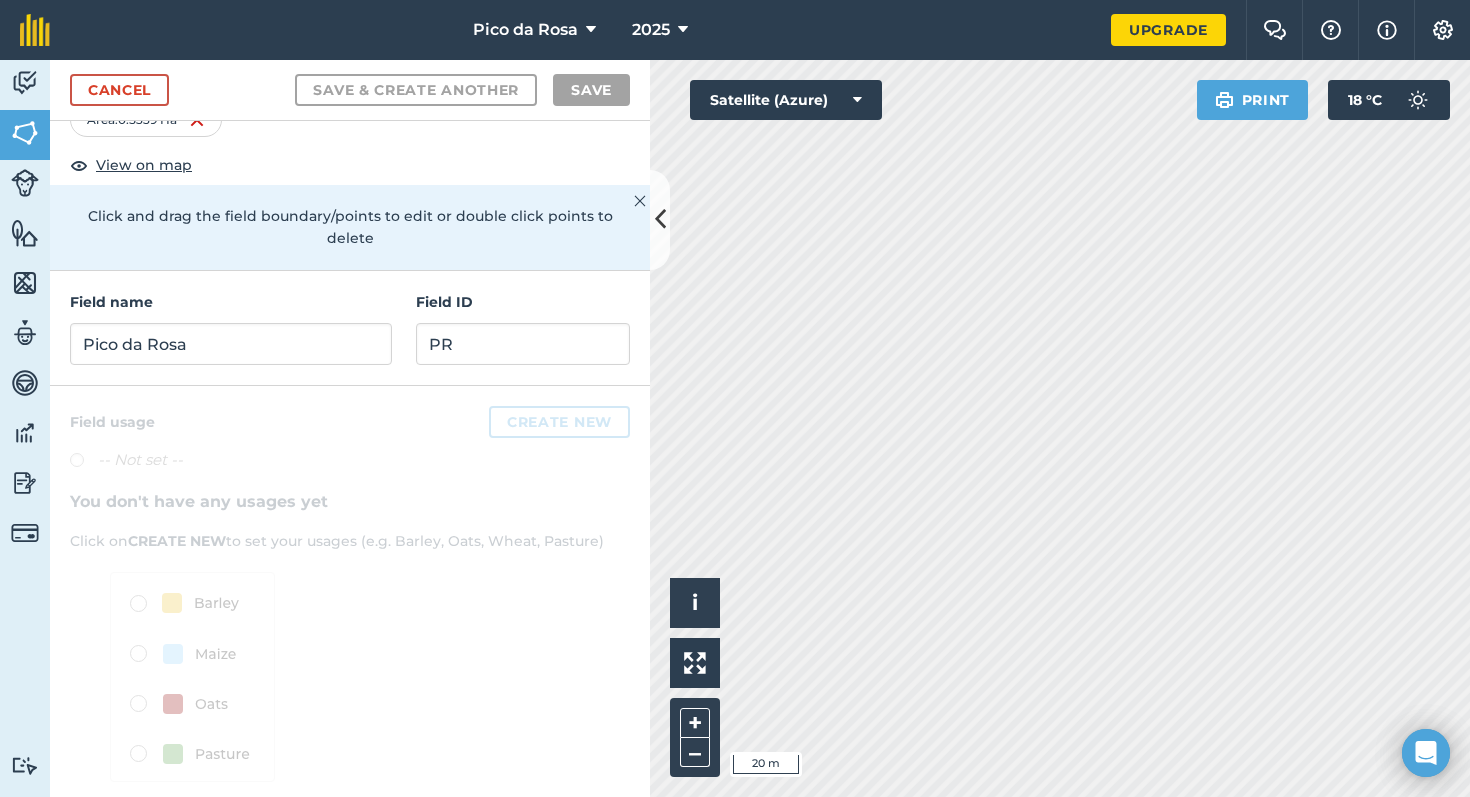scroll, scrollTop: 0, scrollLeft: 0, axis: both 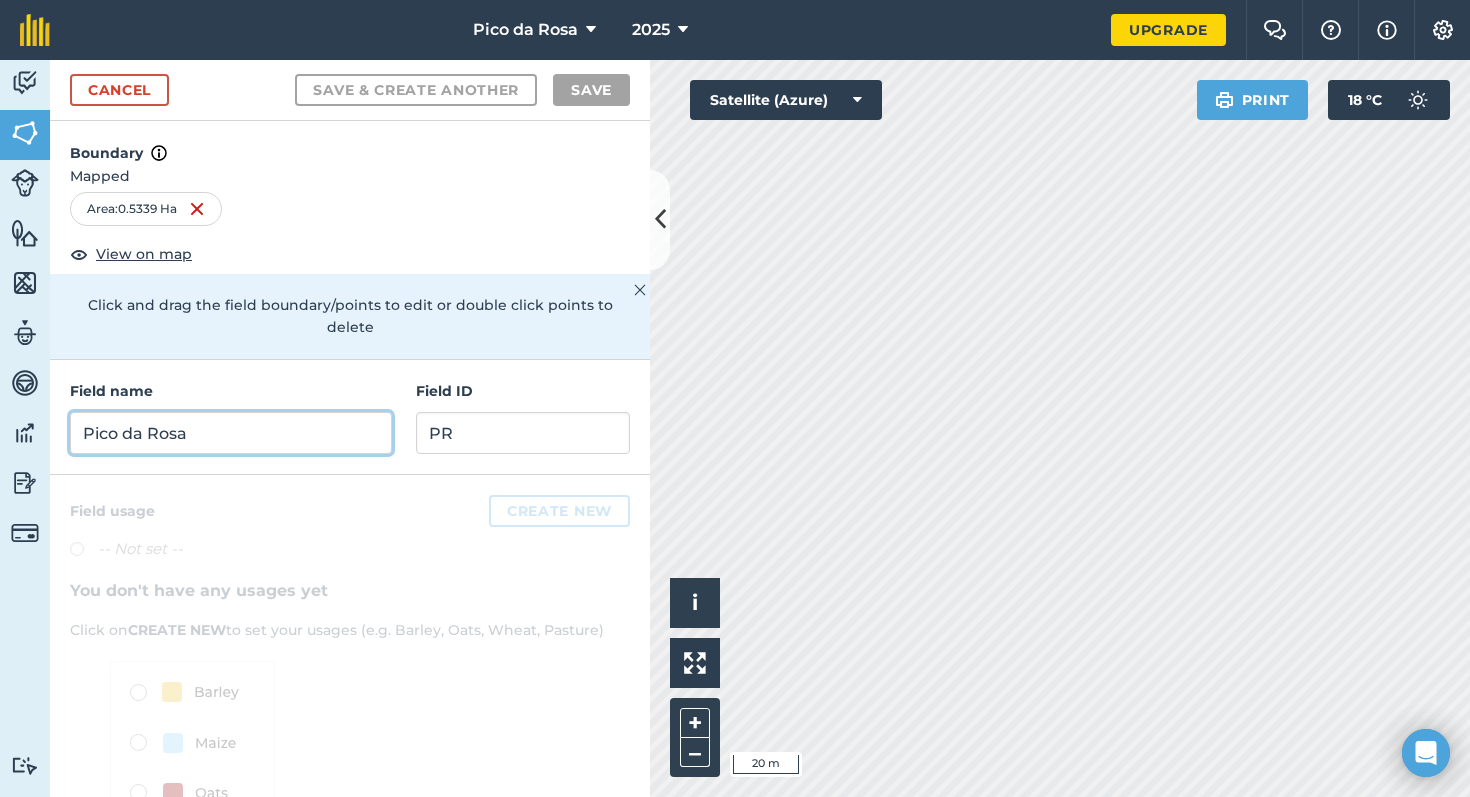 click on "Pico da Rosa" at bounding box center [231, 433] 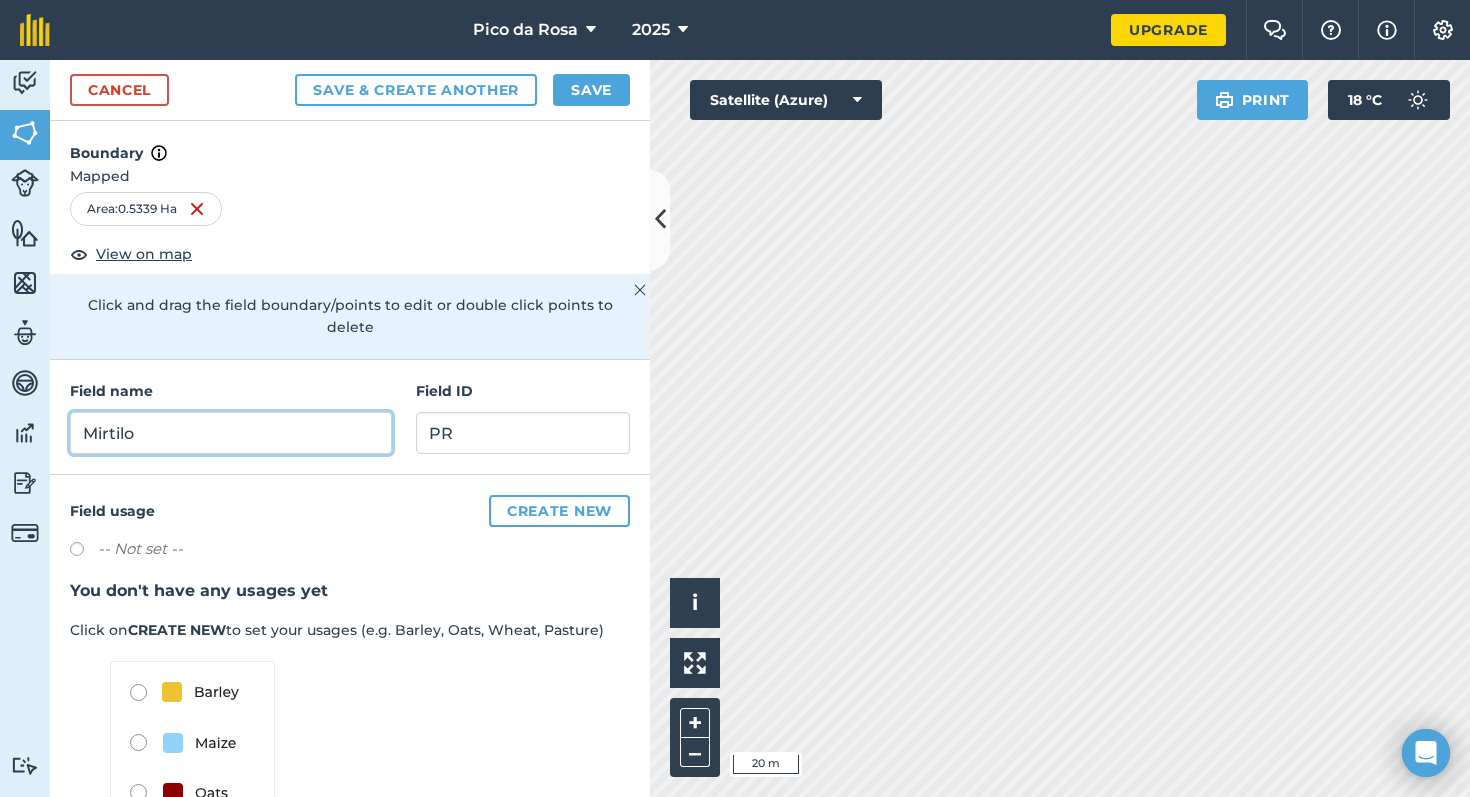 type on "Mirtilo" 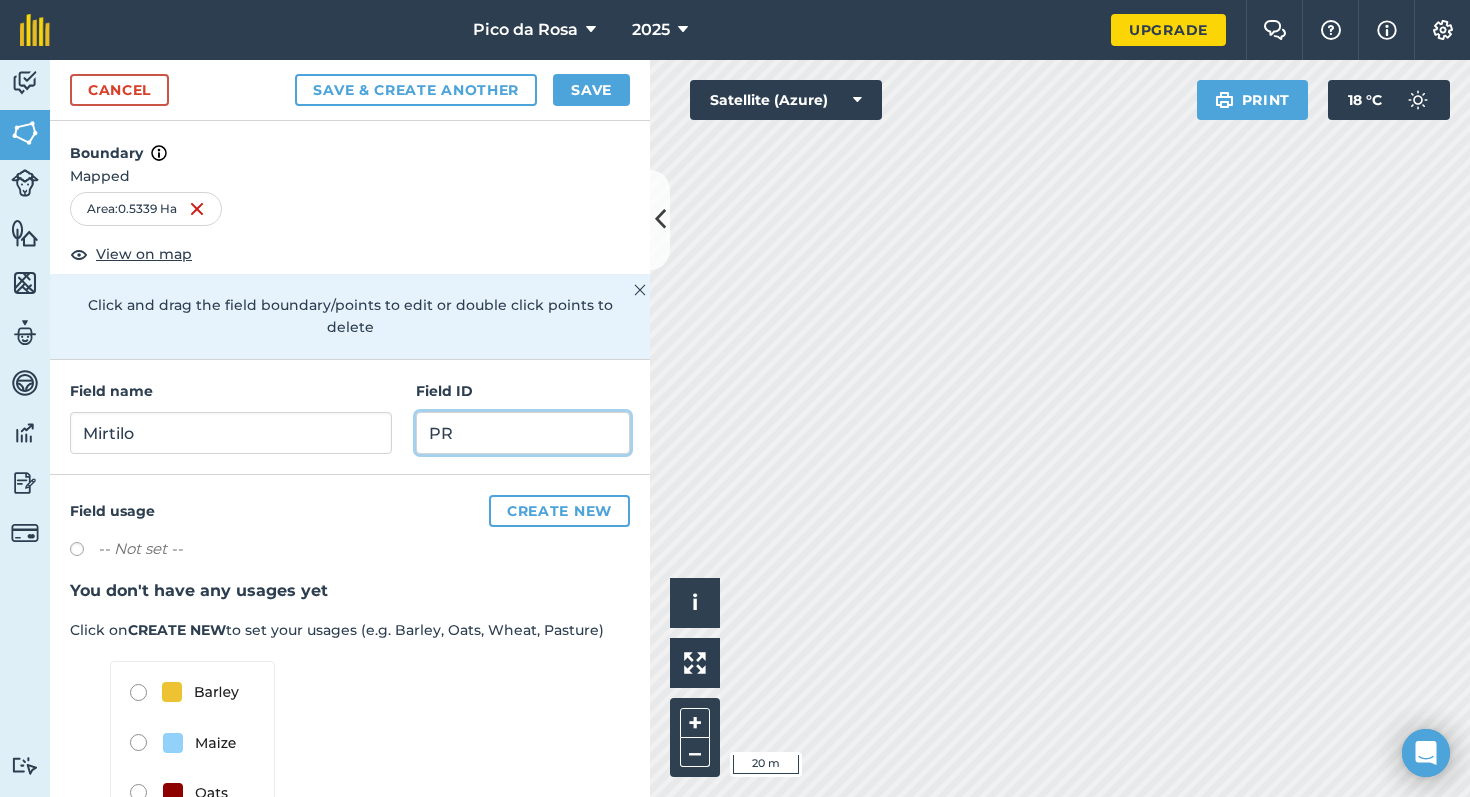 click on "PR" at bounding box center (523, 433) 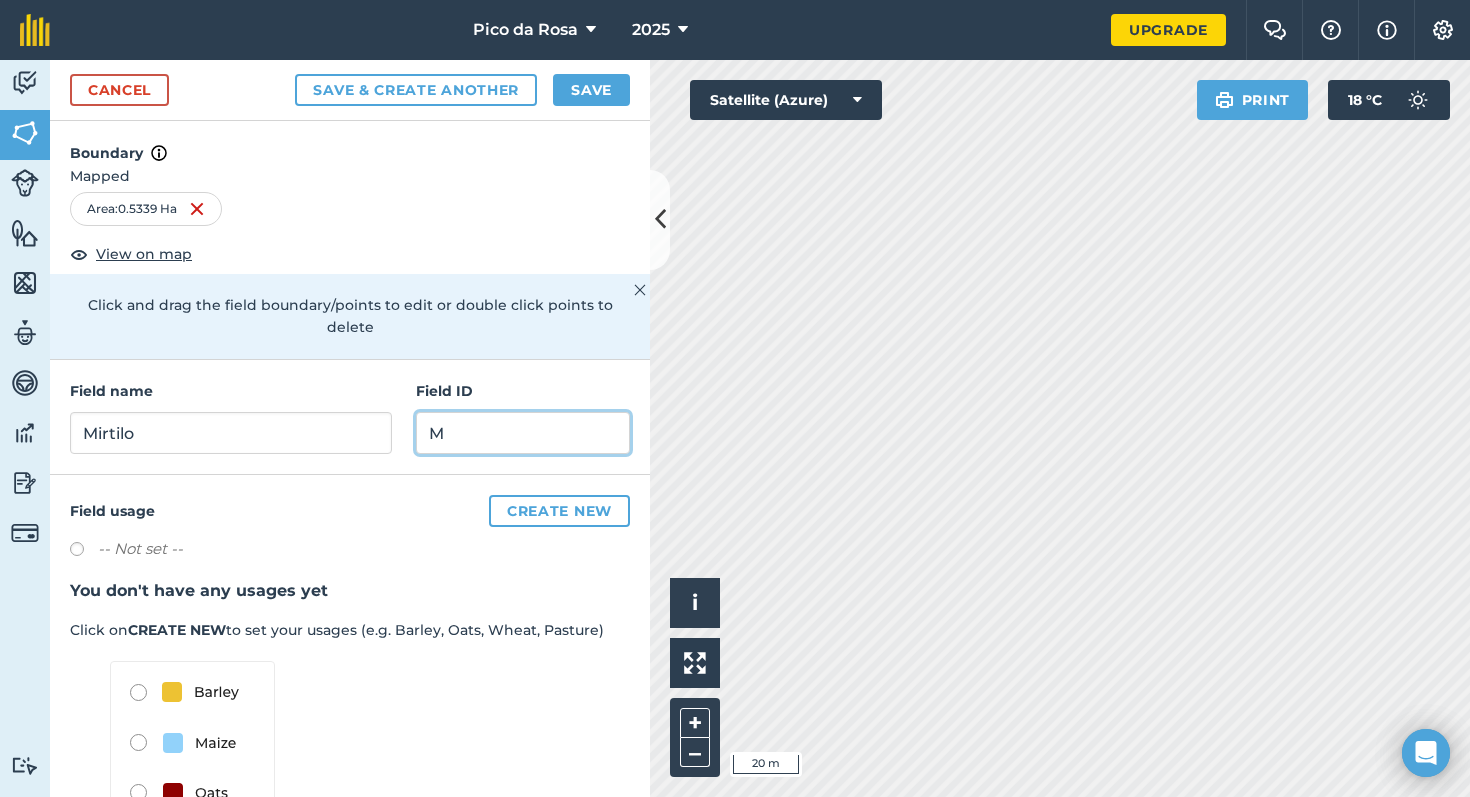 type on "M" 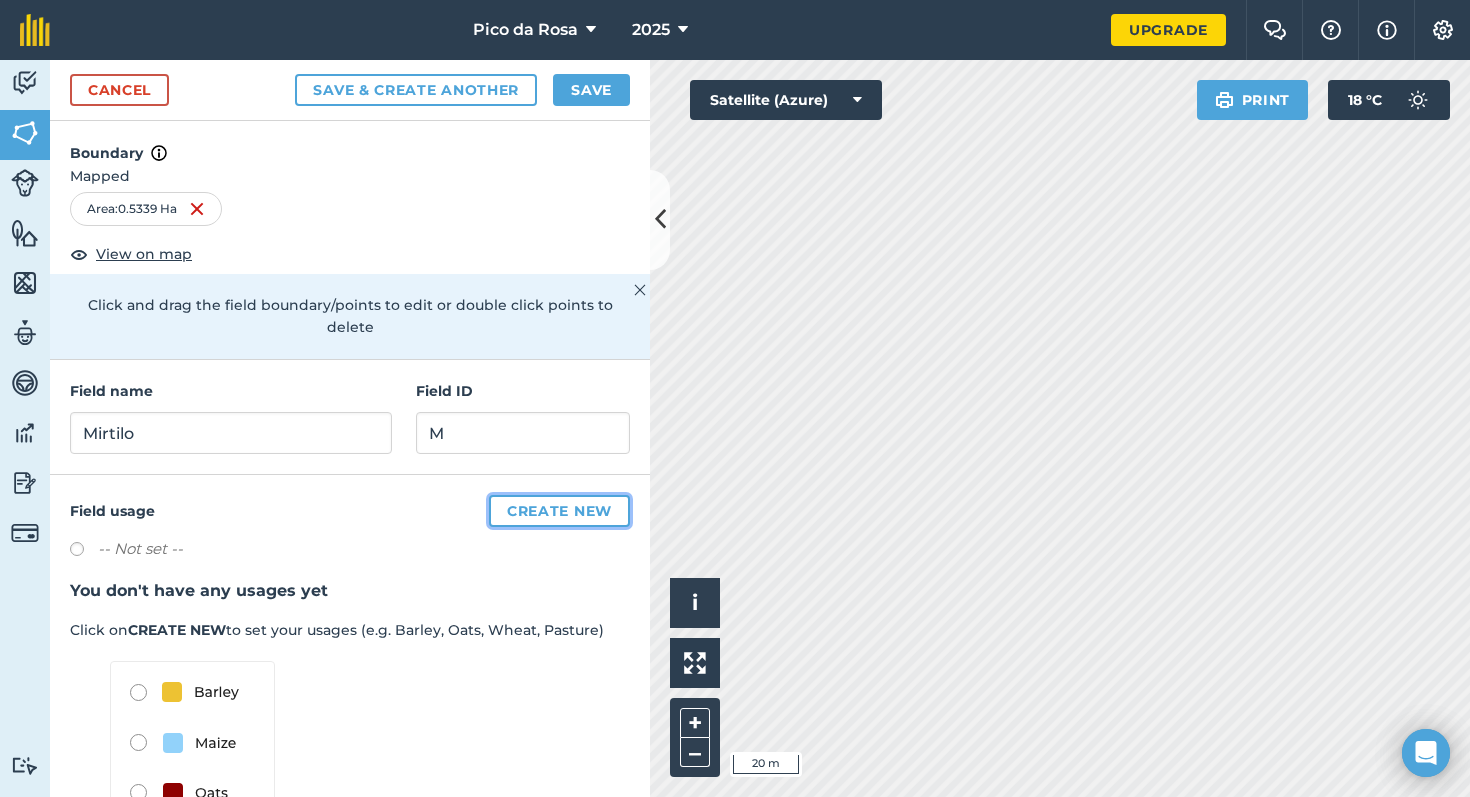 click on "Create new" at bounding box center (559, 511) 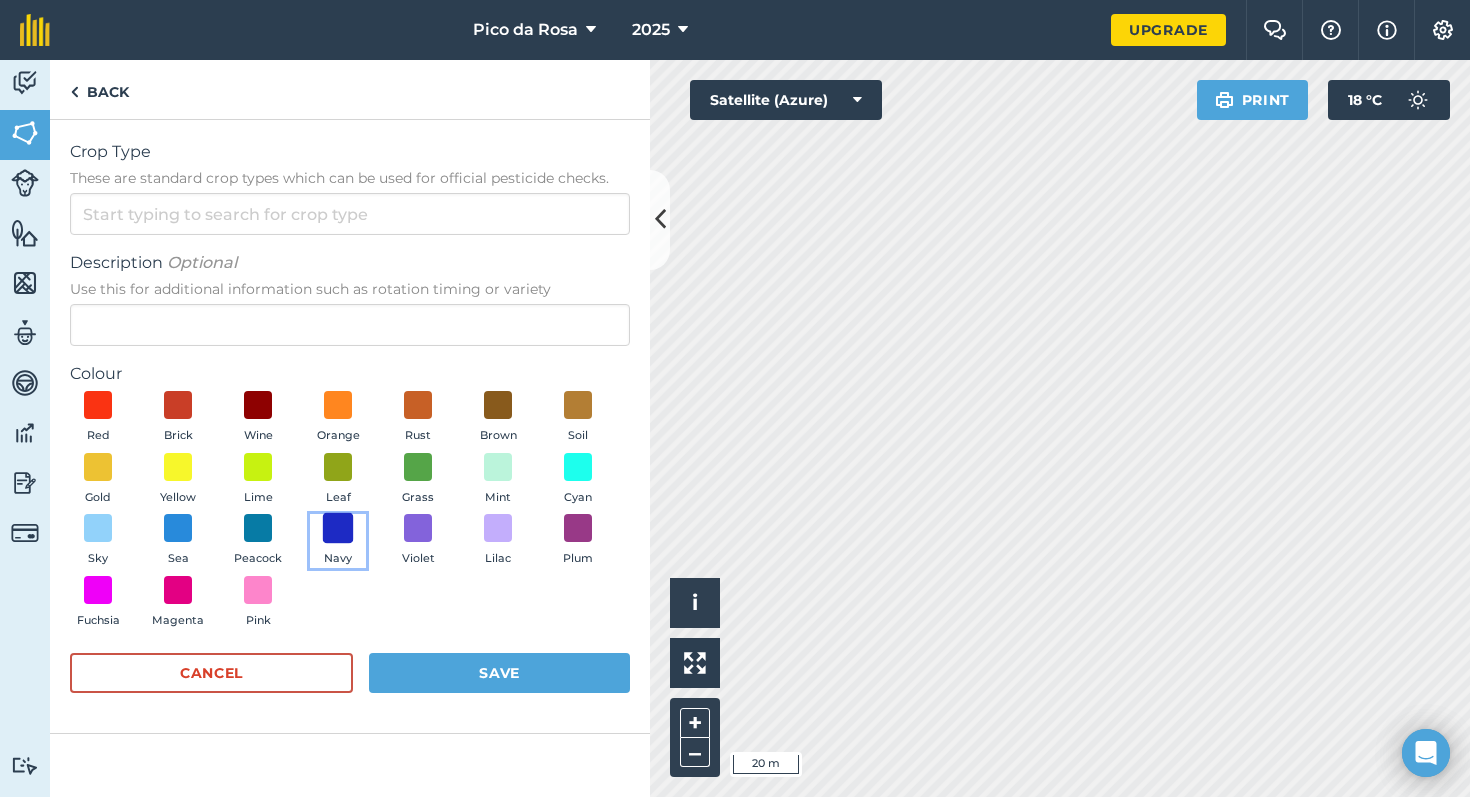 click at bounding box center (338, 528) 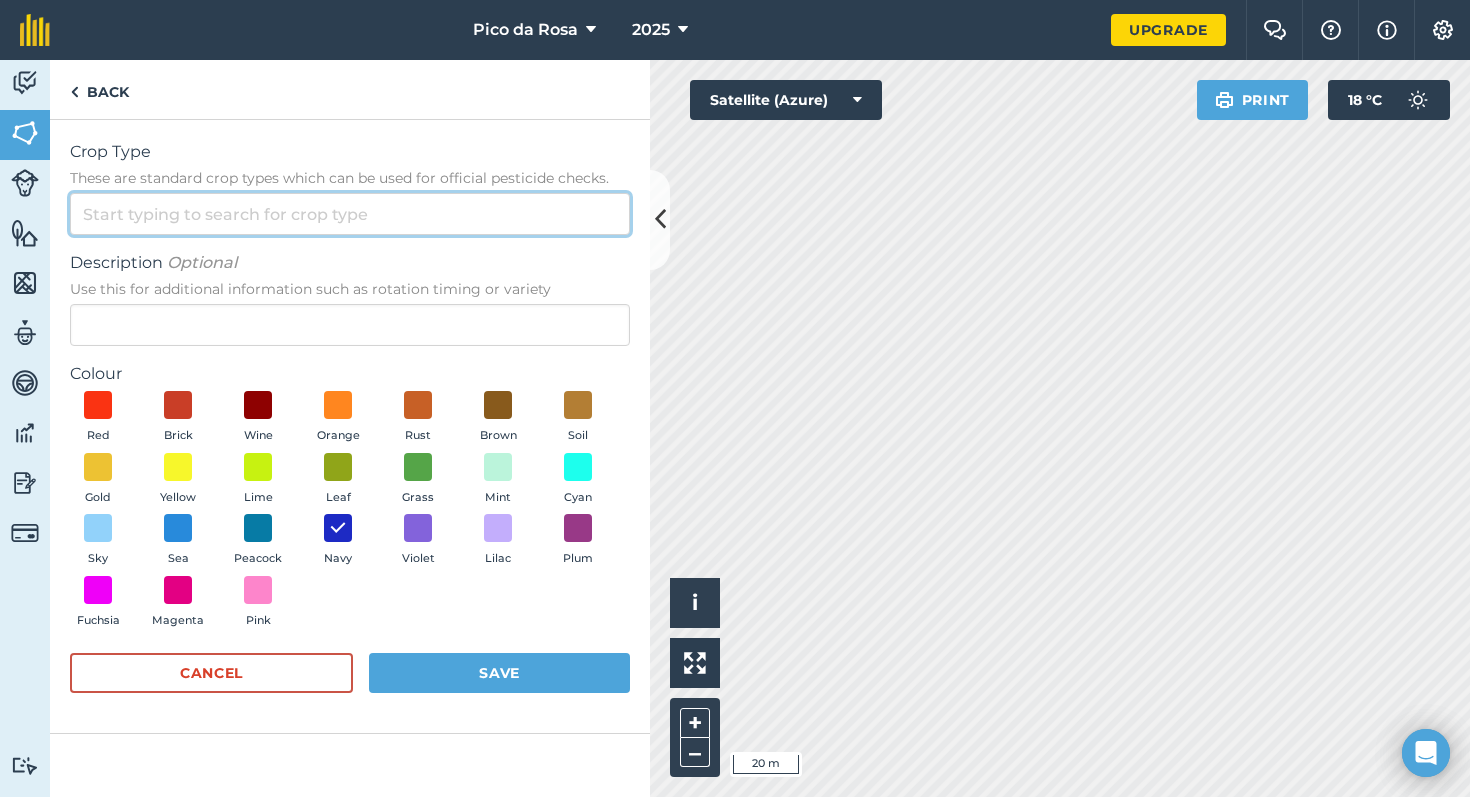 click on "Crop Type These are standard crop types which can be used for official pesticide checks." at bounding box center (350, 214) 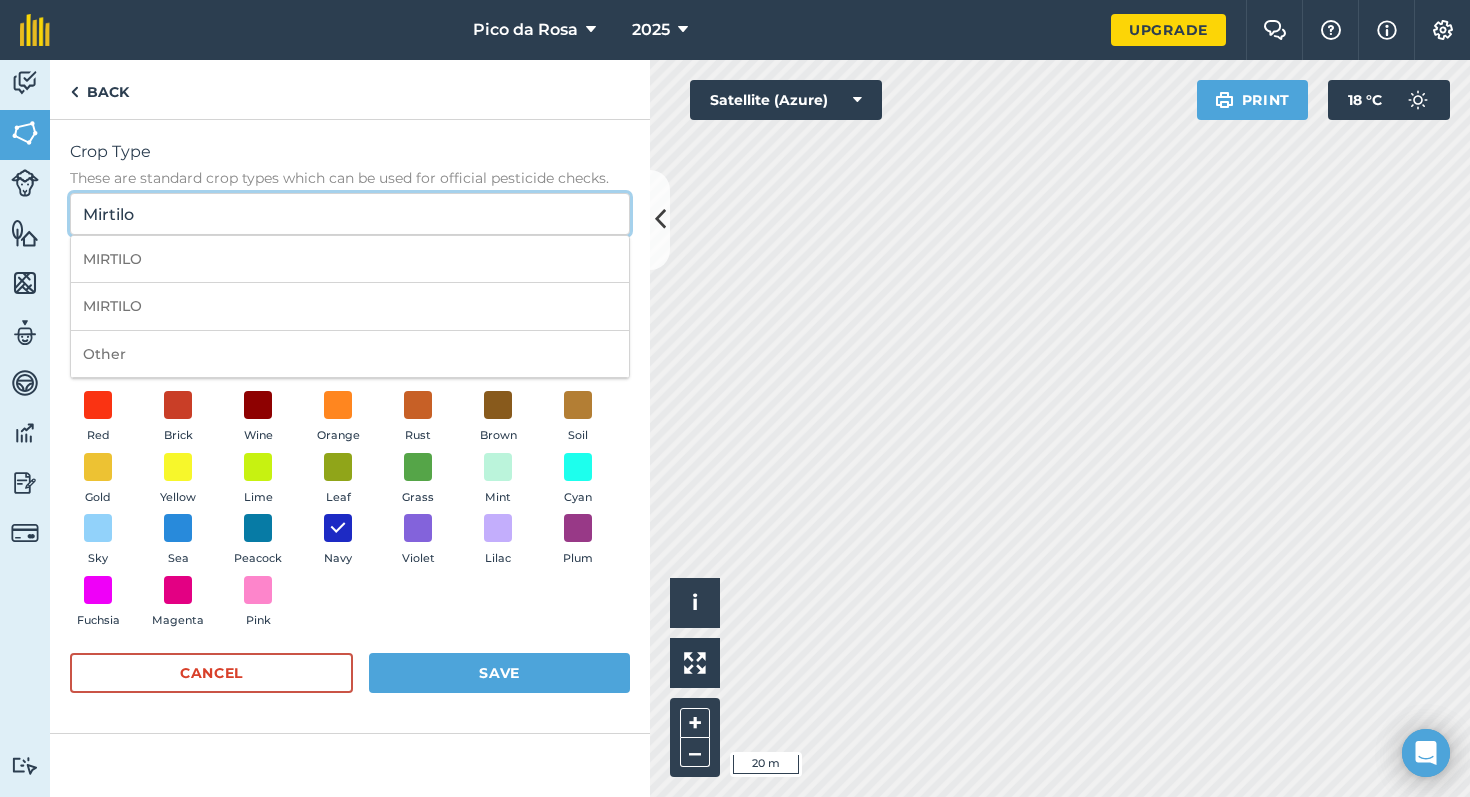 type on "Mirtilo" 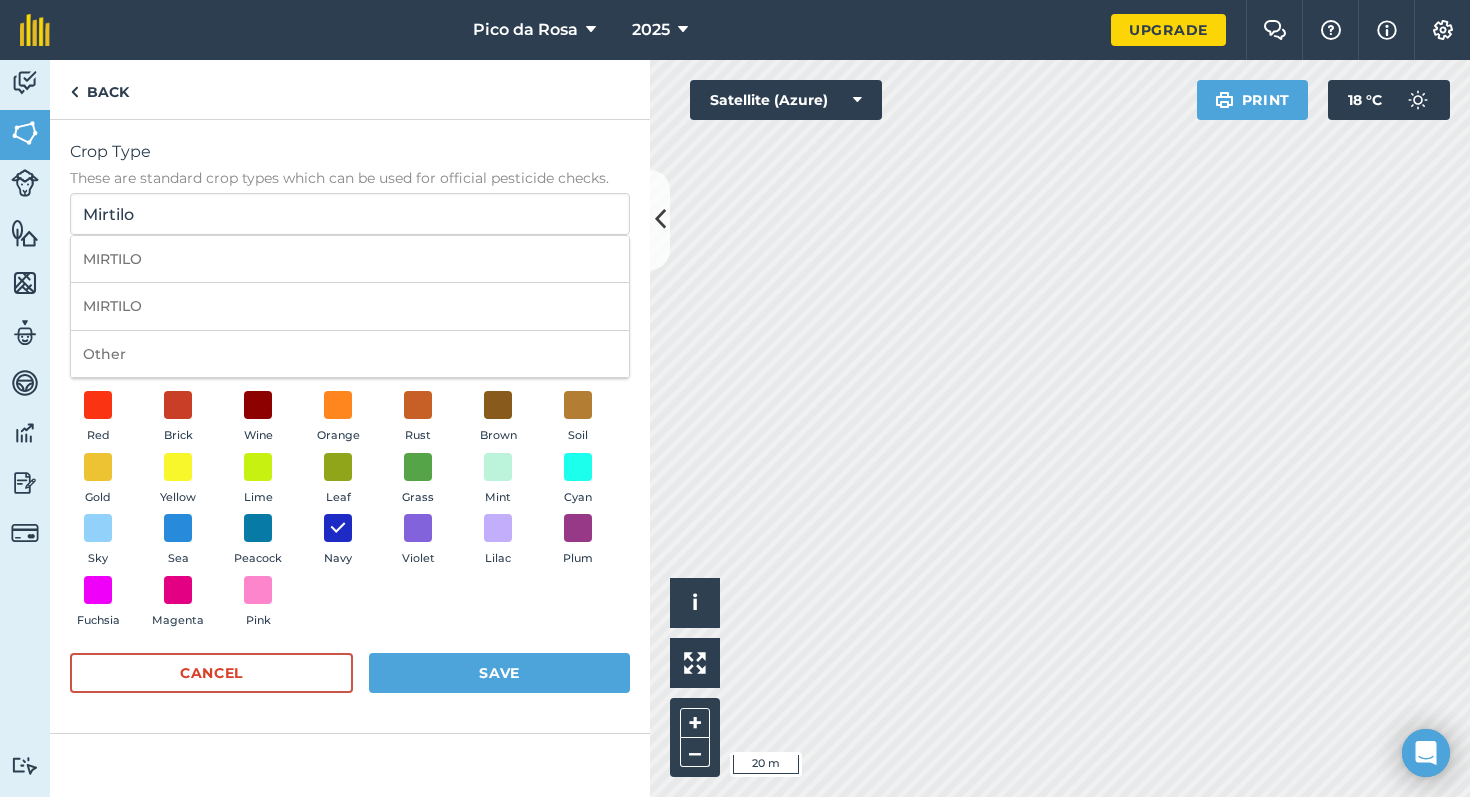 click on "Crop Type These are standard crop types which can be used for official pesticide checks. Mirtilo MIRTILO MIRTILO Other Description   Optional Use this for additional information such as rotation timing or variety Colour Red Brick Wine Orange Rust Brown Soil Gold Yellow Lime Leaf Grass Mint Cyan Sky Sea Peacock Navy Violet Lilac Plum Fuchsia Magenta Pink Cancel Save" at bounding box center [350, 426] 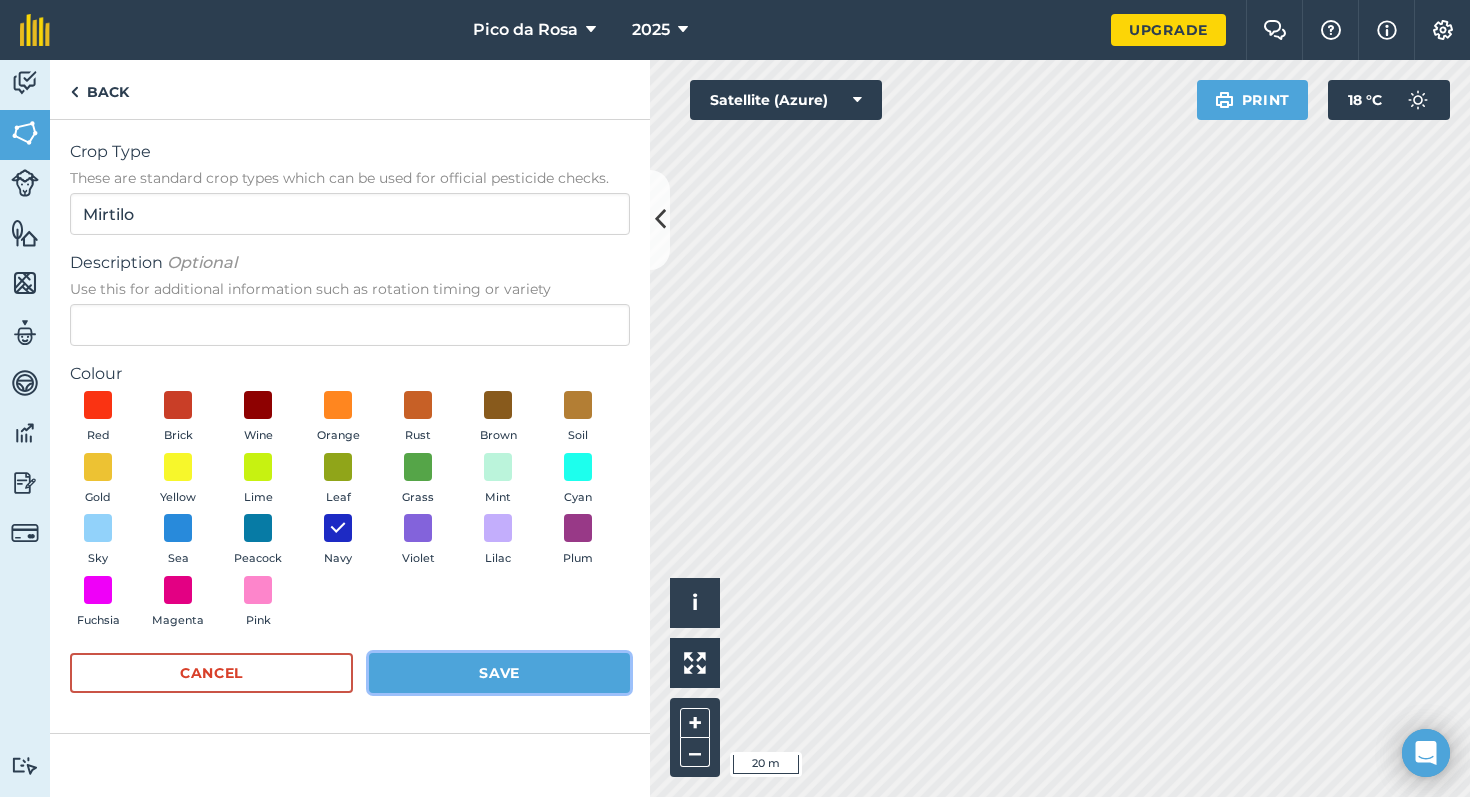 click on "Save" at bounding box center (499, 673) 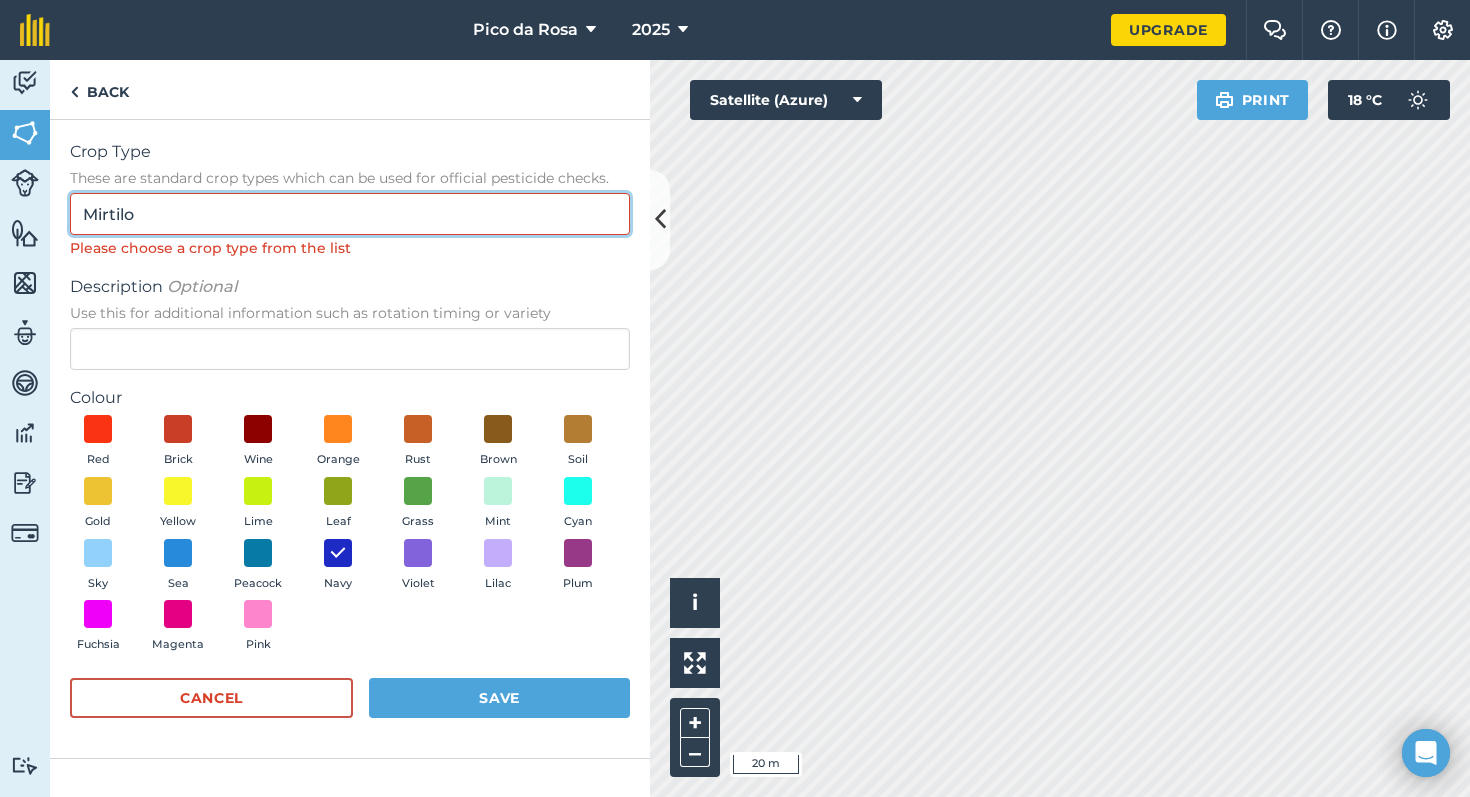click on "Mirtilo" at bounding box center [350, 214] 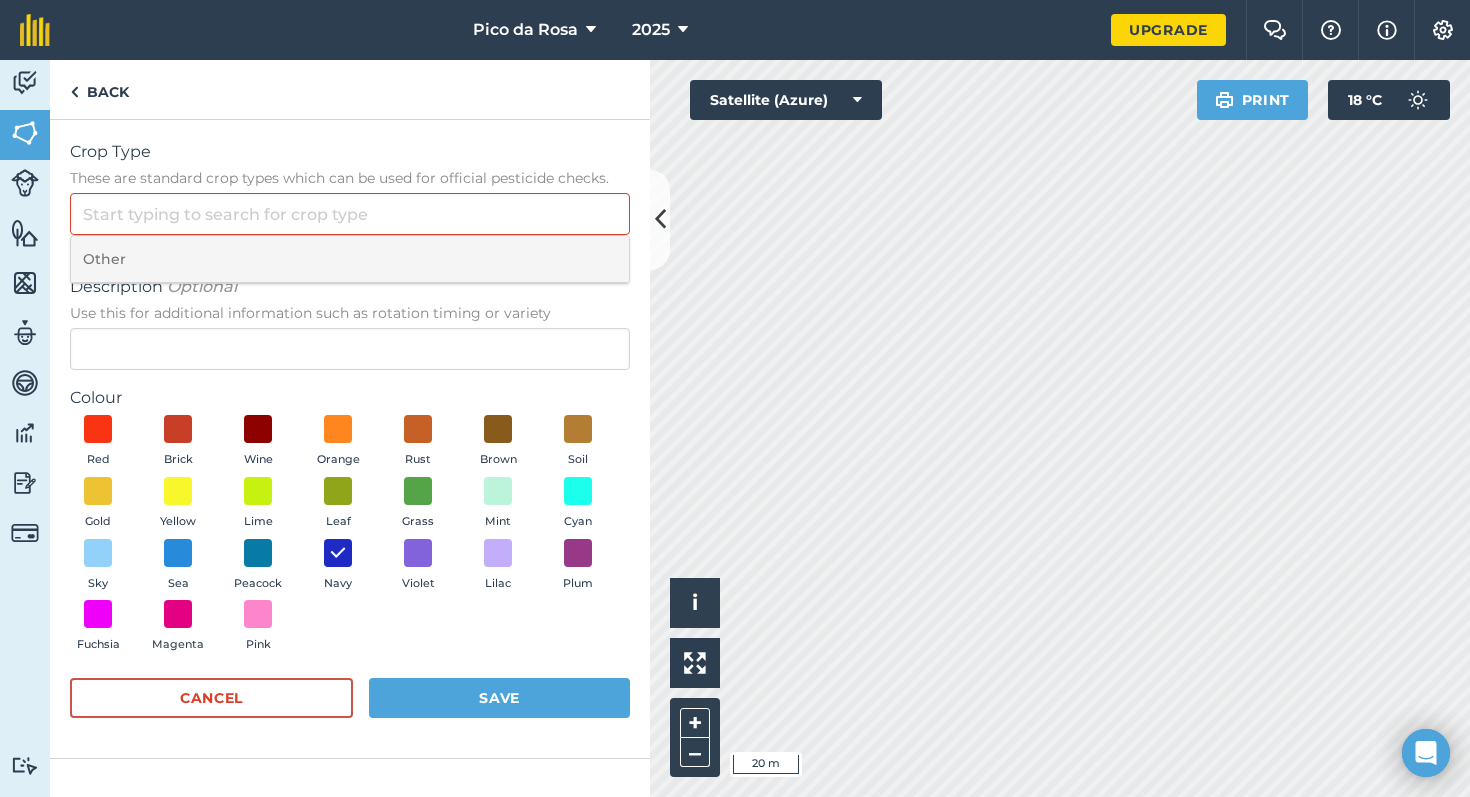 click on "Other" at bounding box center [350, 259] 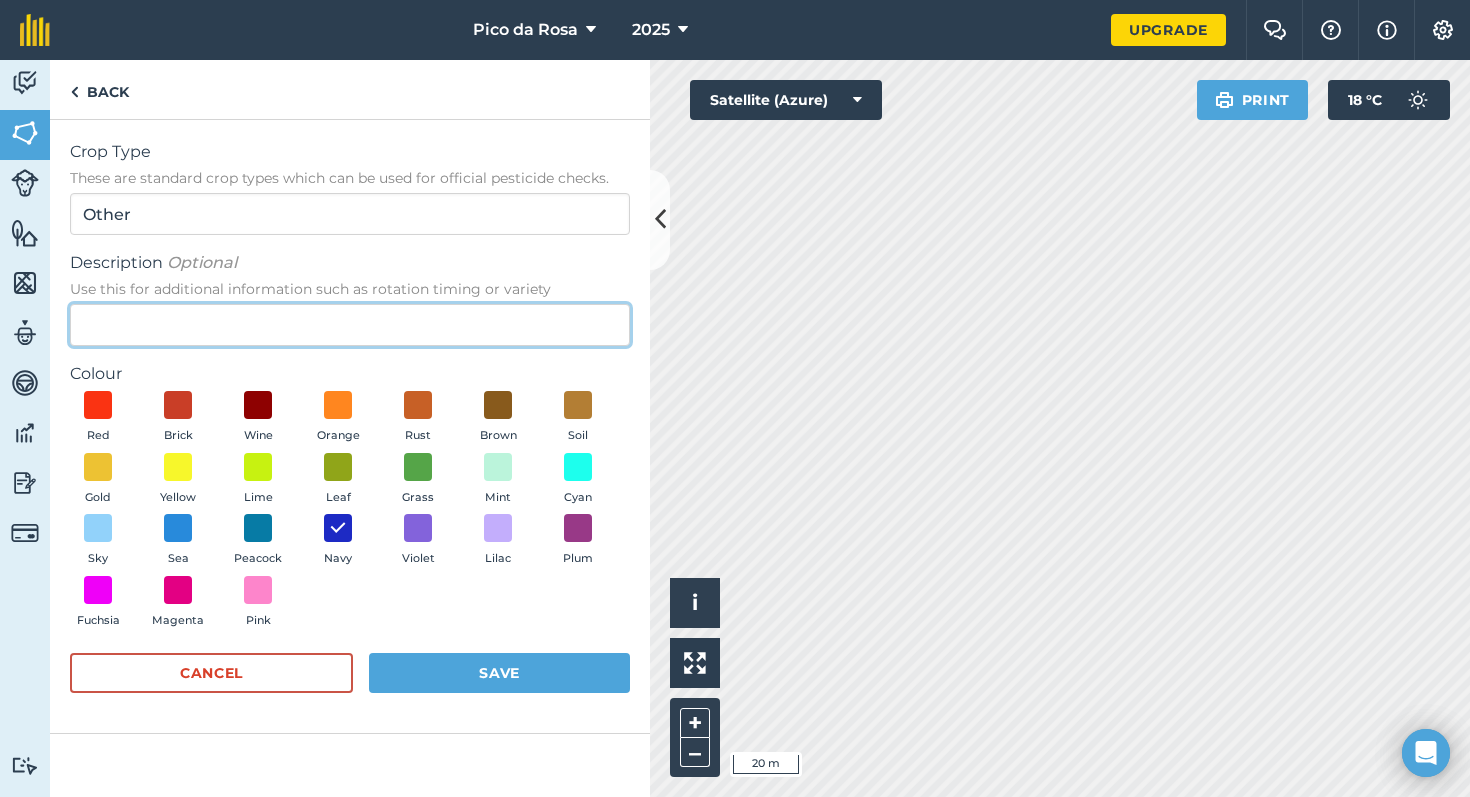 click on "Description   Optional Use this for additional information such as rotation timing or variety" at bounding box center (350, 325) 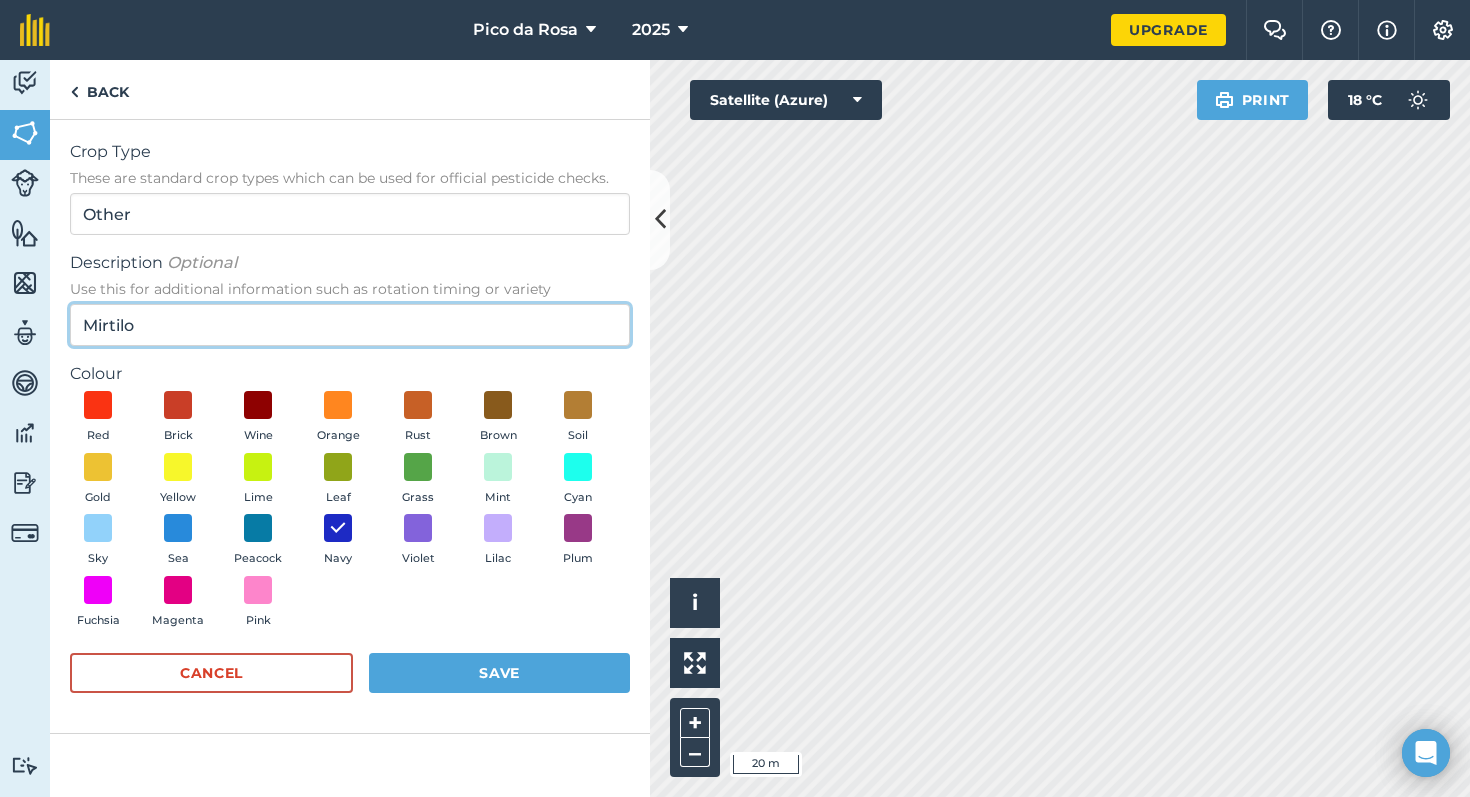 type on "Mirtilo" 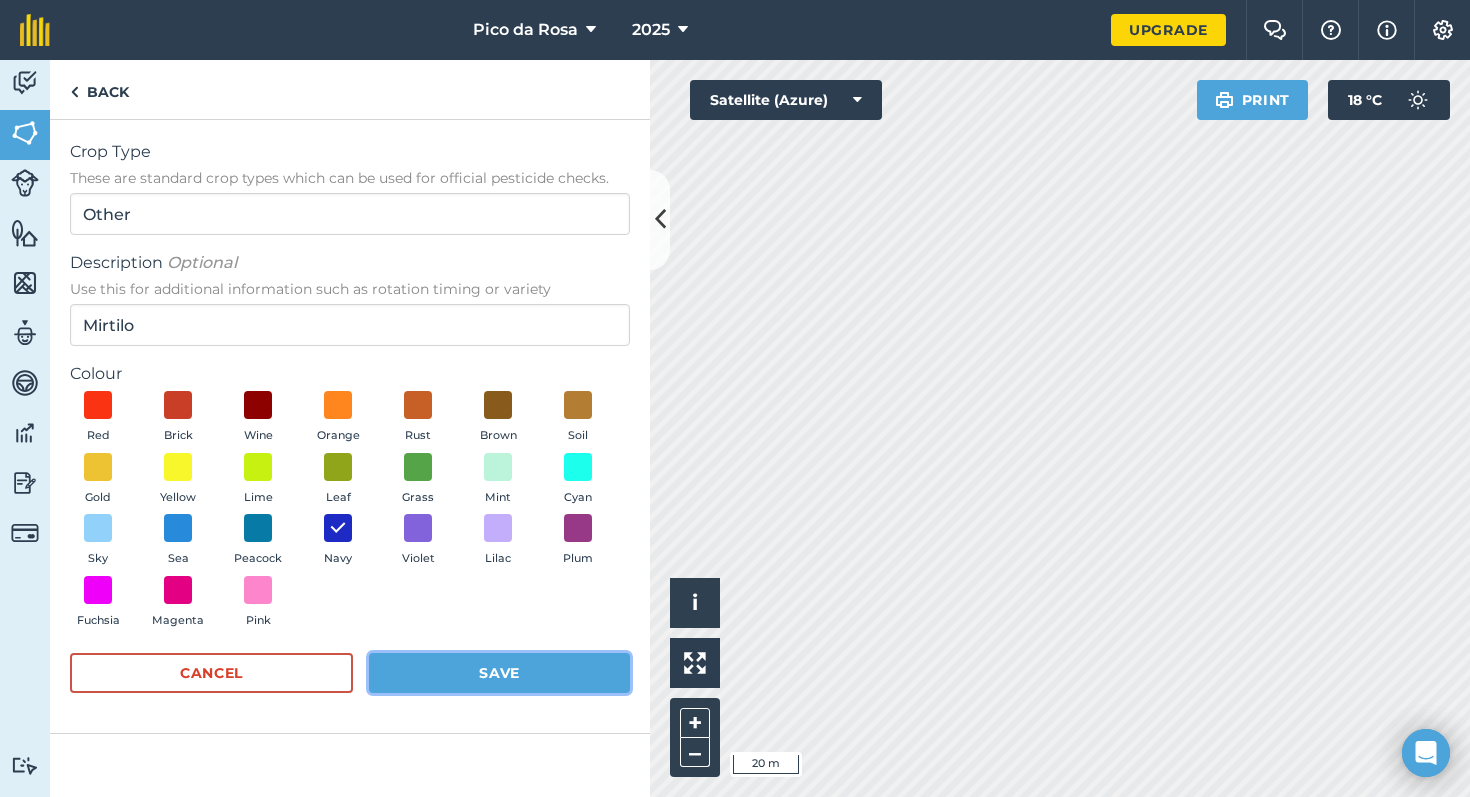 click on "Save" at bounding box center [499, 673] 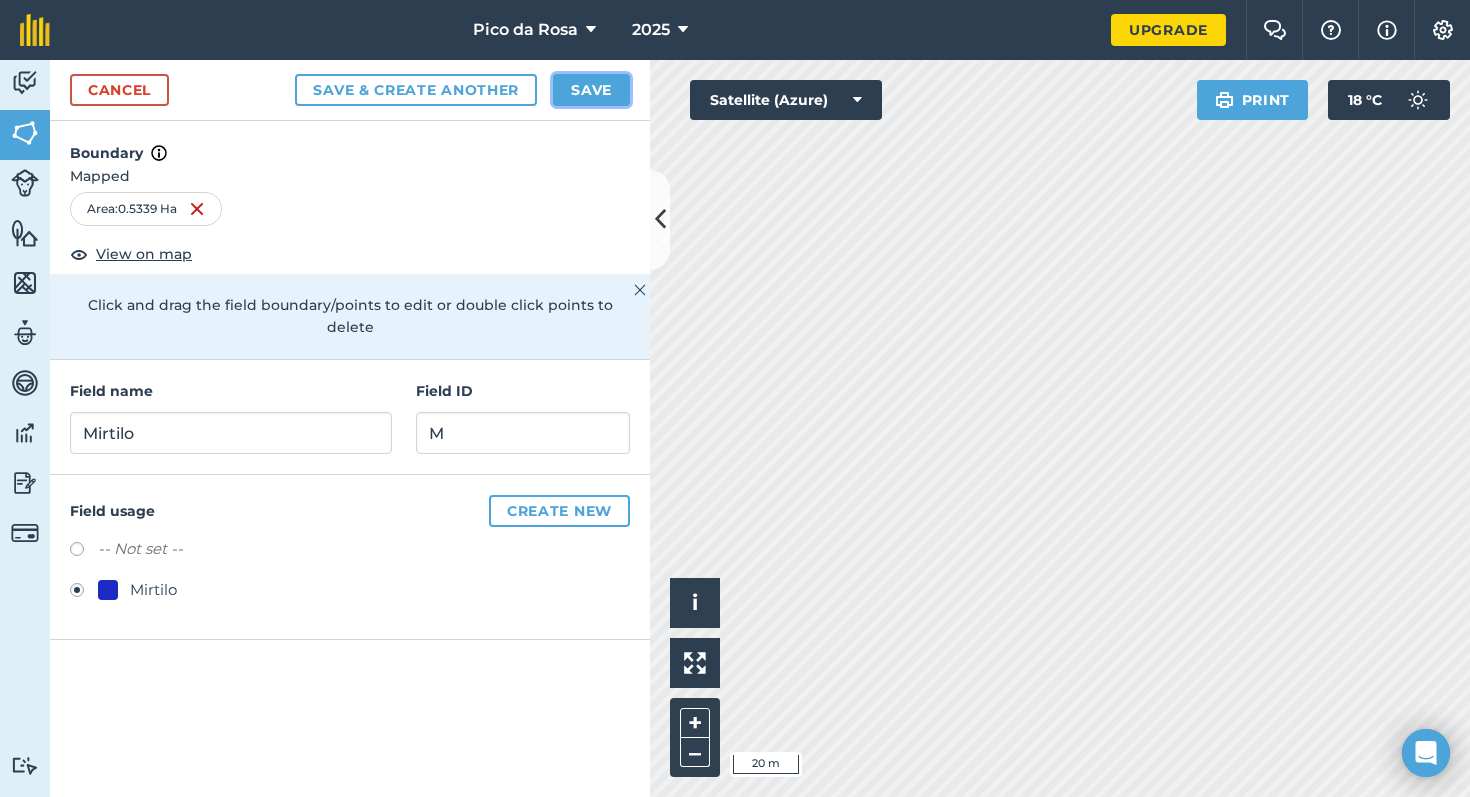 click on "Save" at bounding box center (591, 90) 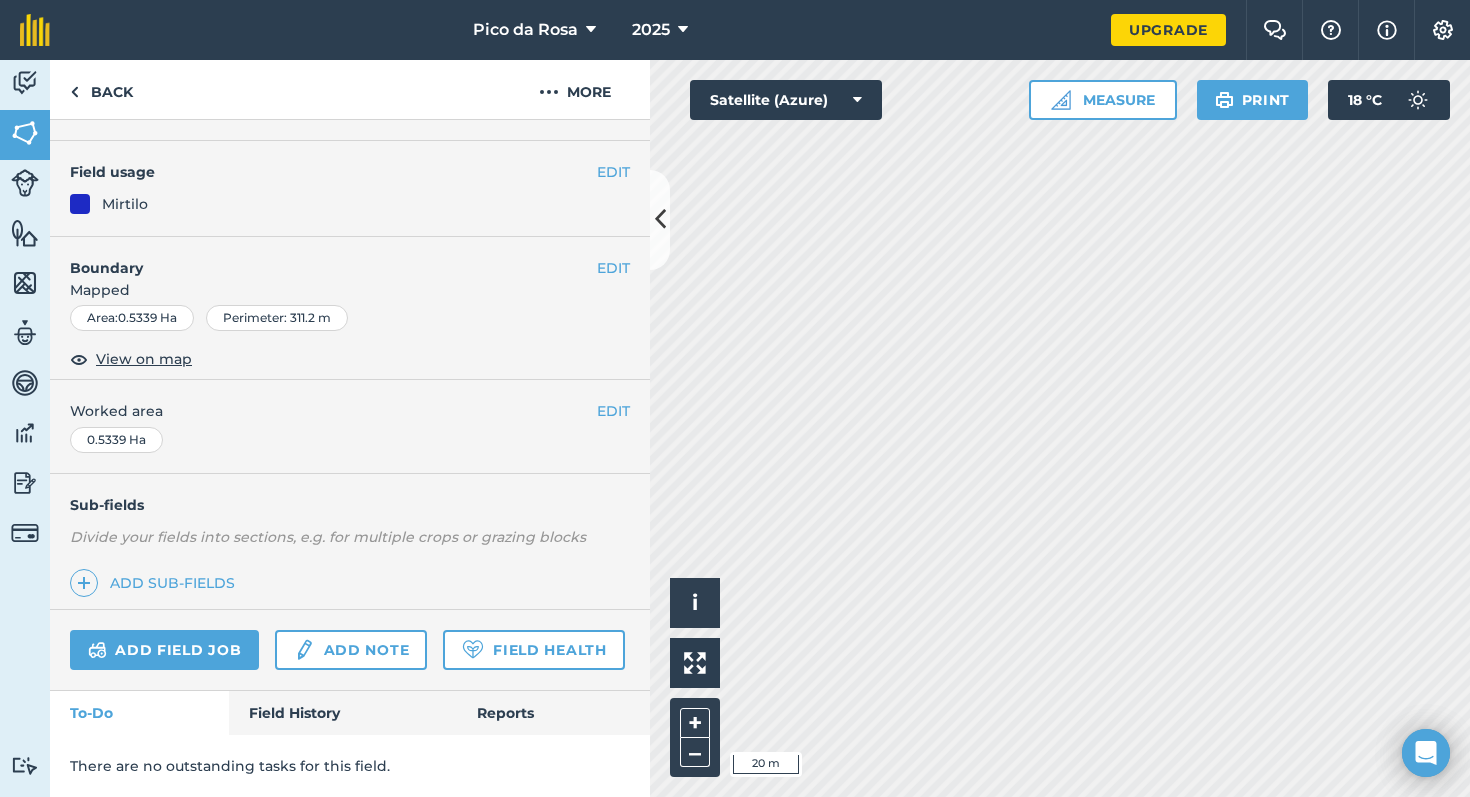 scroll, scrollTop: 166, scrollLeft: 0, axis: vertical 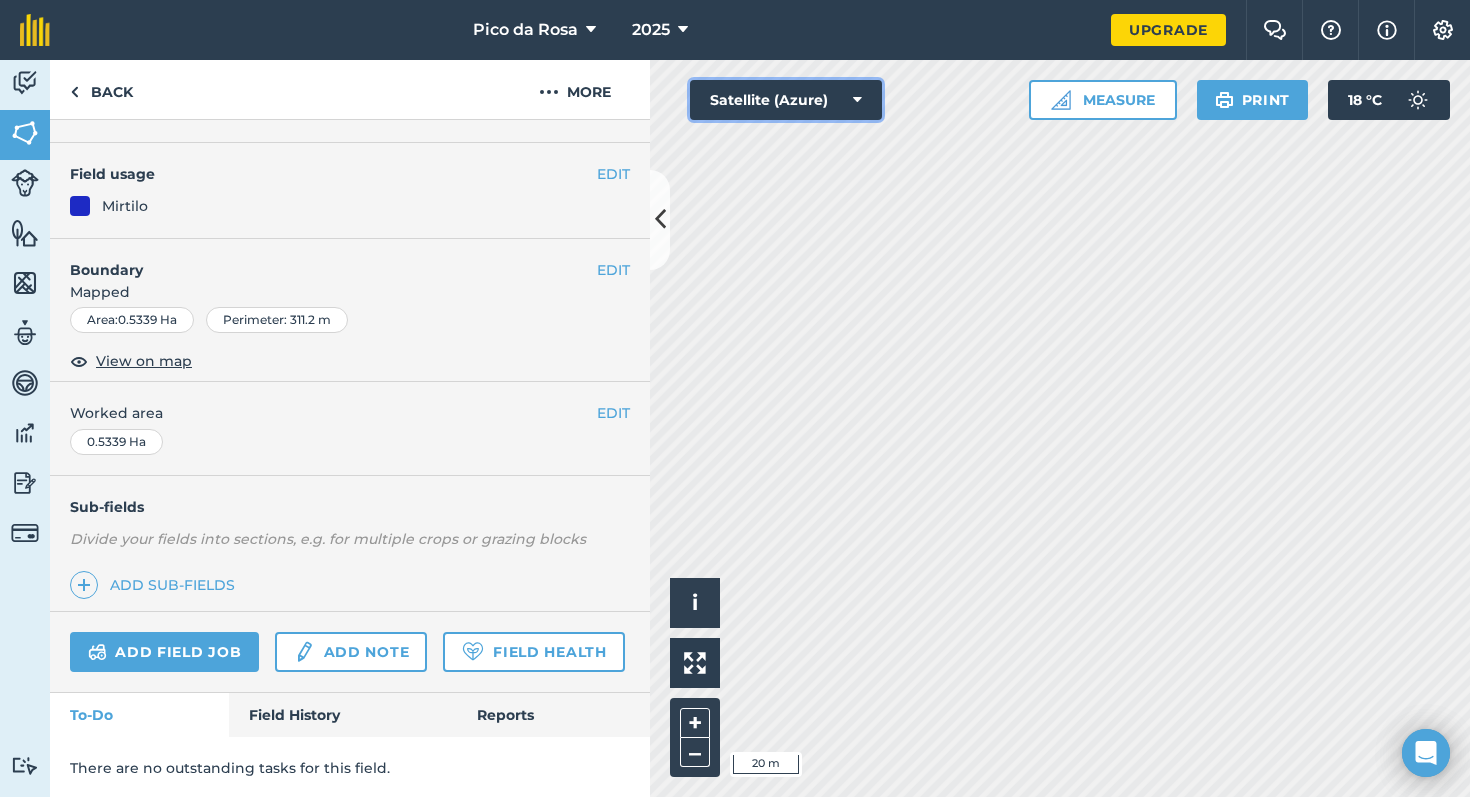 click on "Satellite (Azure)" at bounding box center [786, 100] 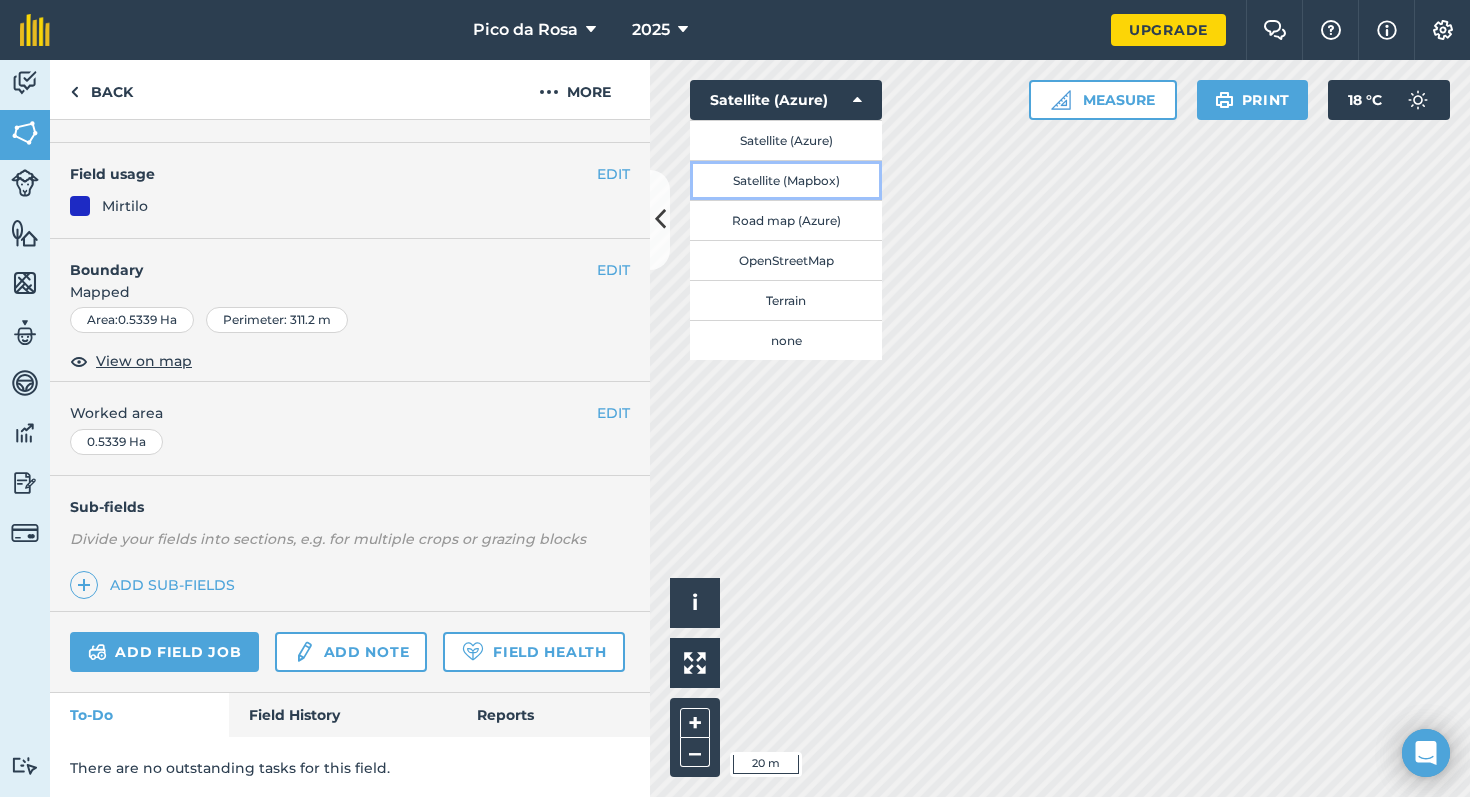 click on "Satellite (Mapbox)" at bounding box center (786, 180) 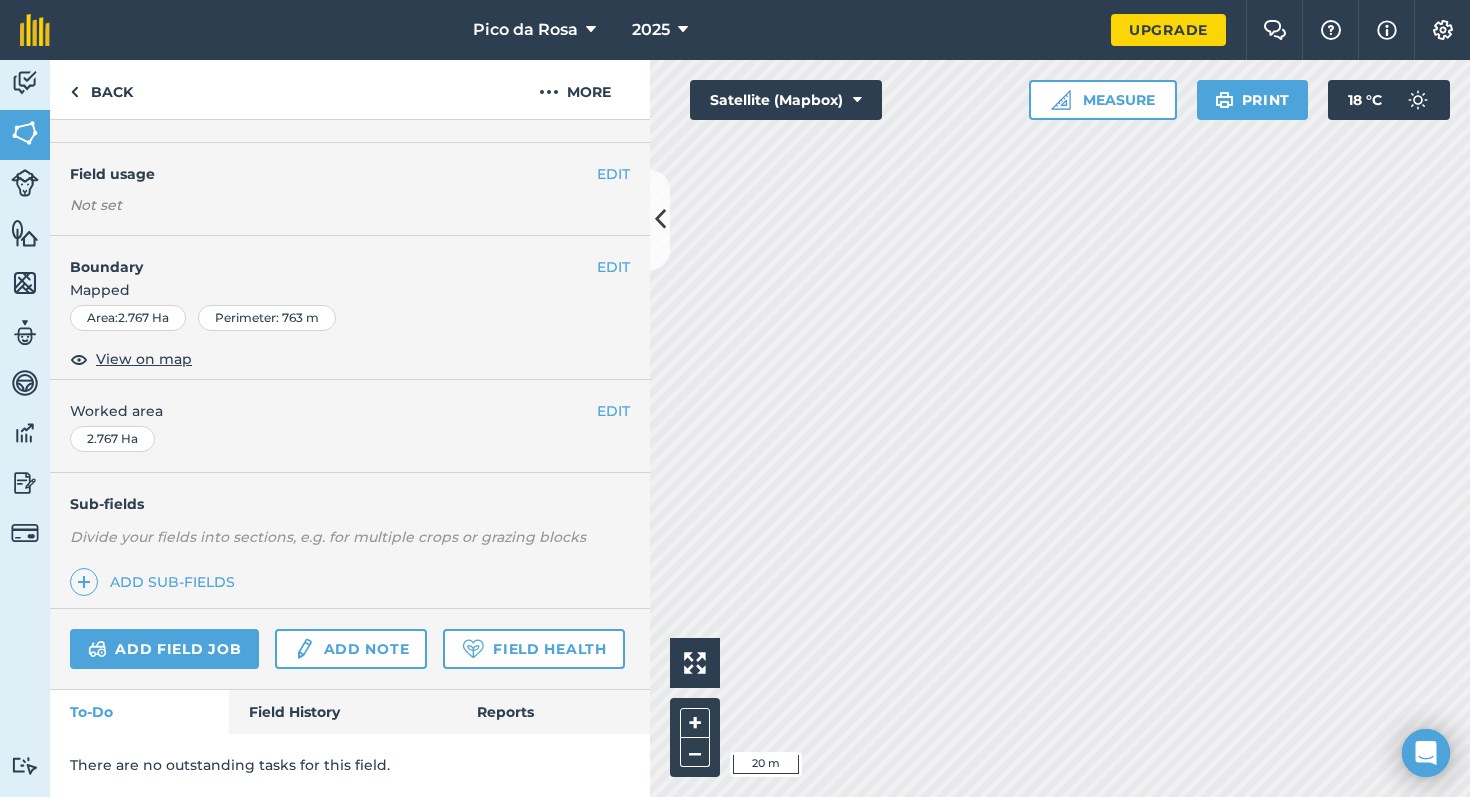 scroll, scrollTop: 165, scrollLeft: 0, axis: vertical 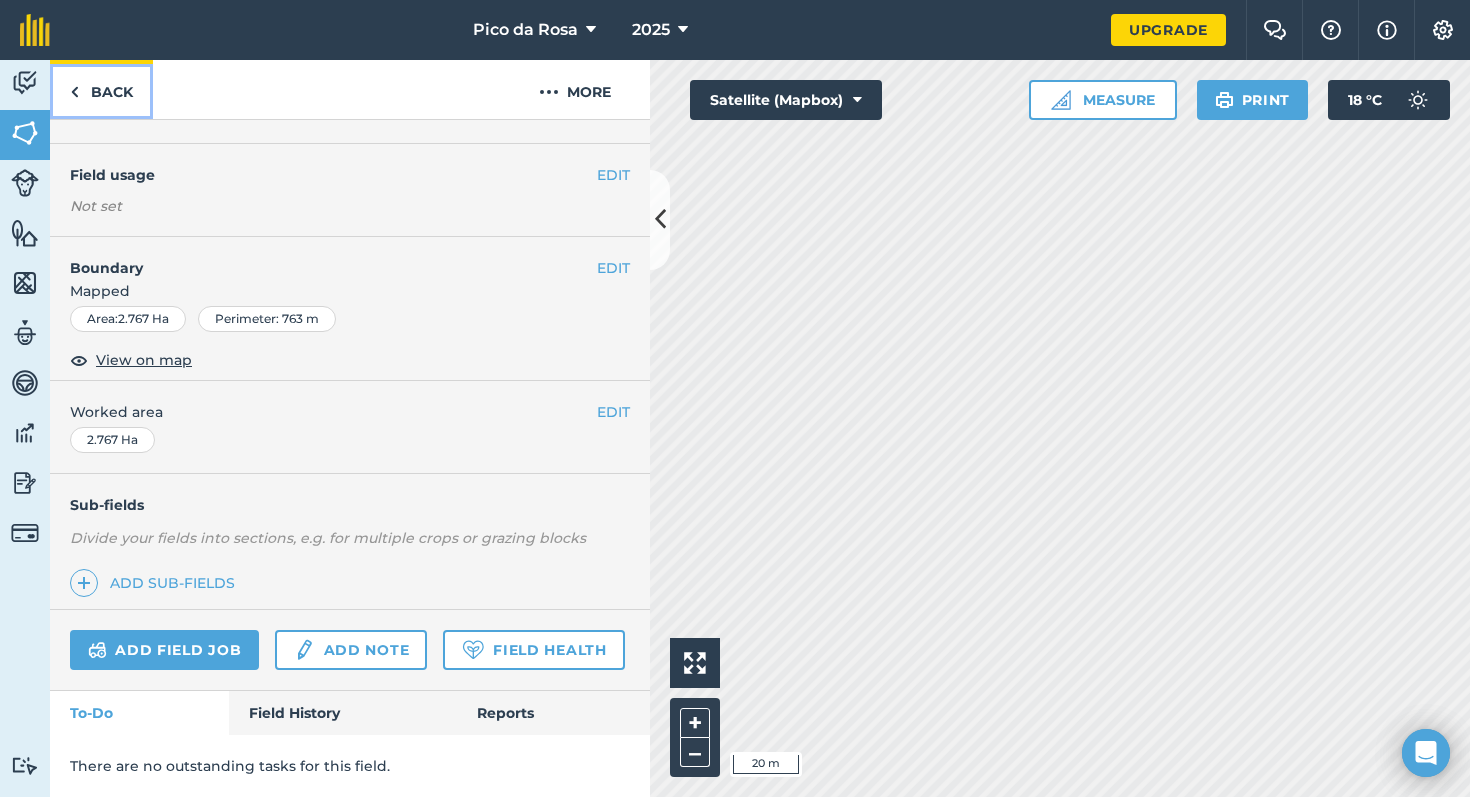 click on "Back" at bounding box center [101, 89] 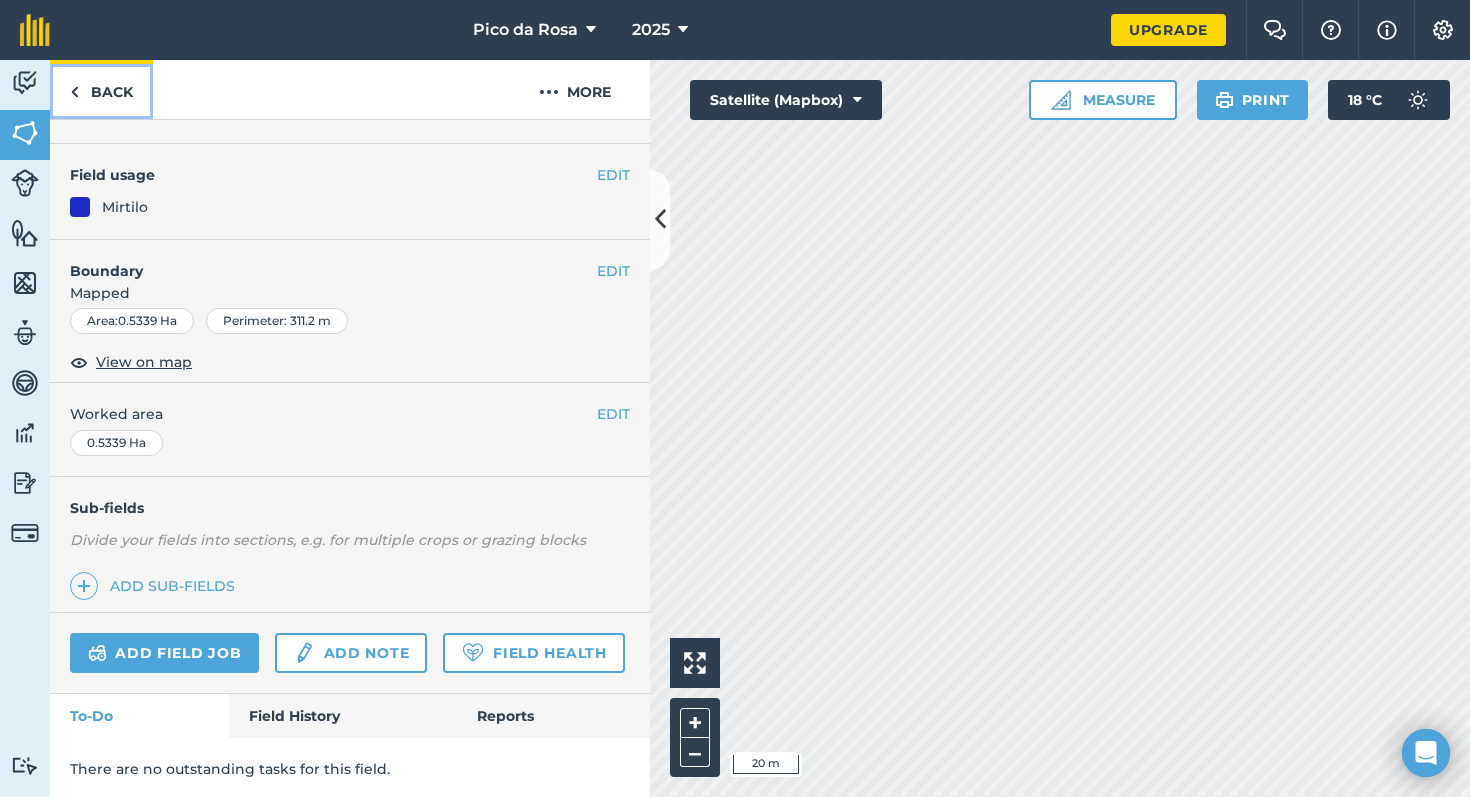 scroll, scrollTop: 166, scrollLeft: 0, axis: vertical 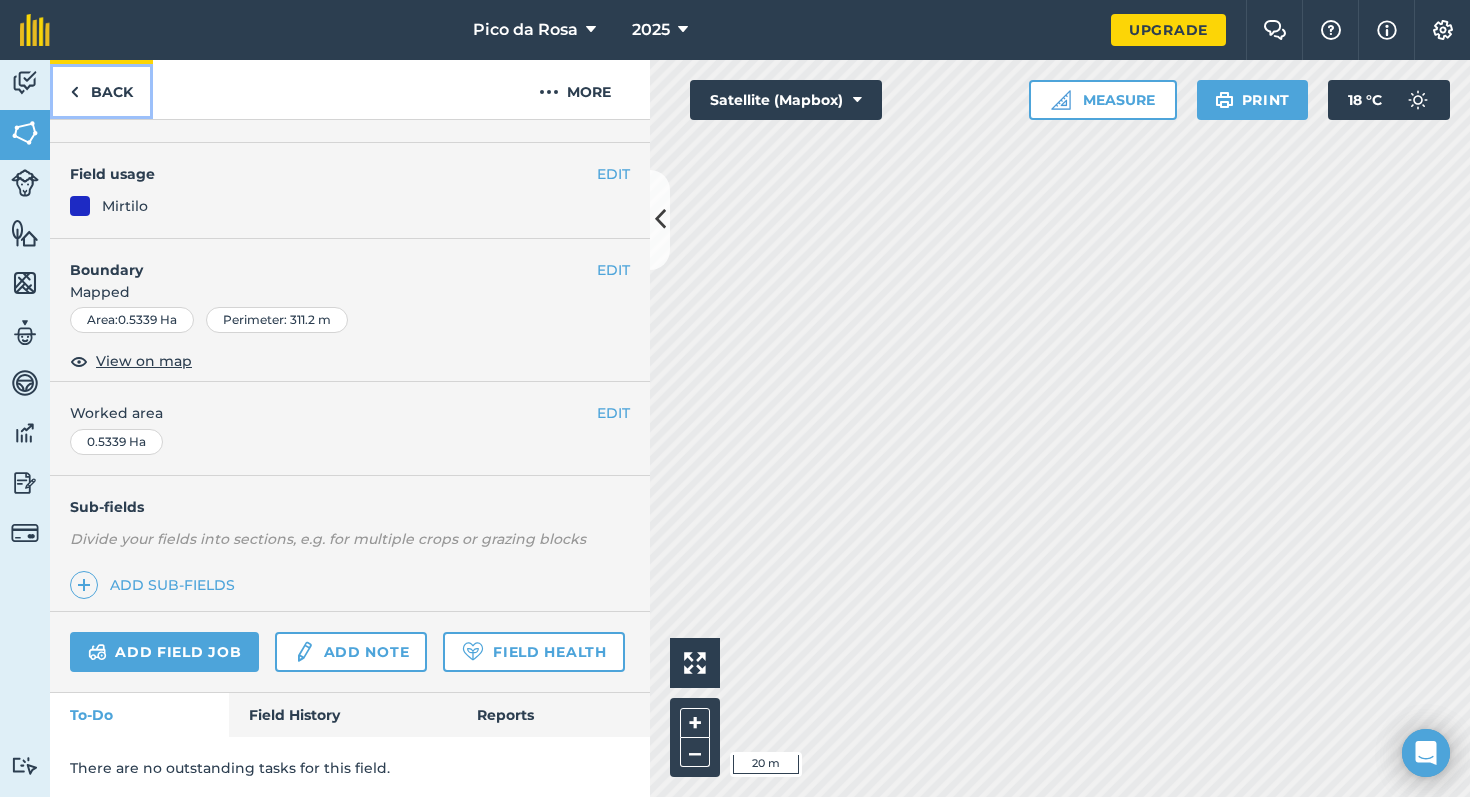 click on "Back" at bounding box center (101, 89) 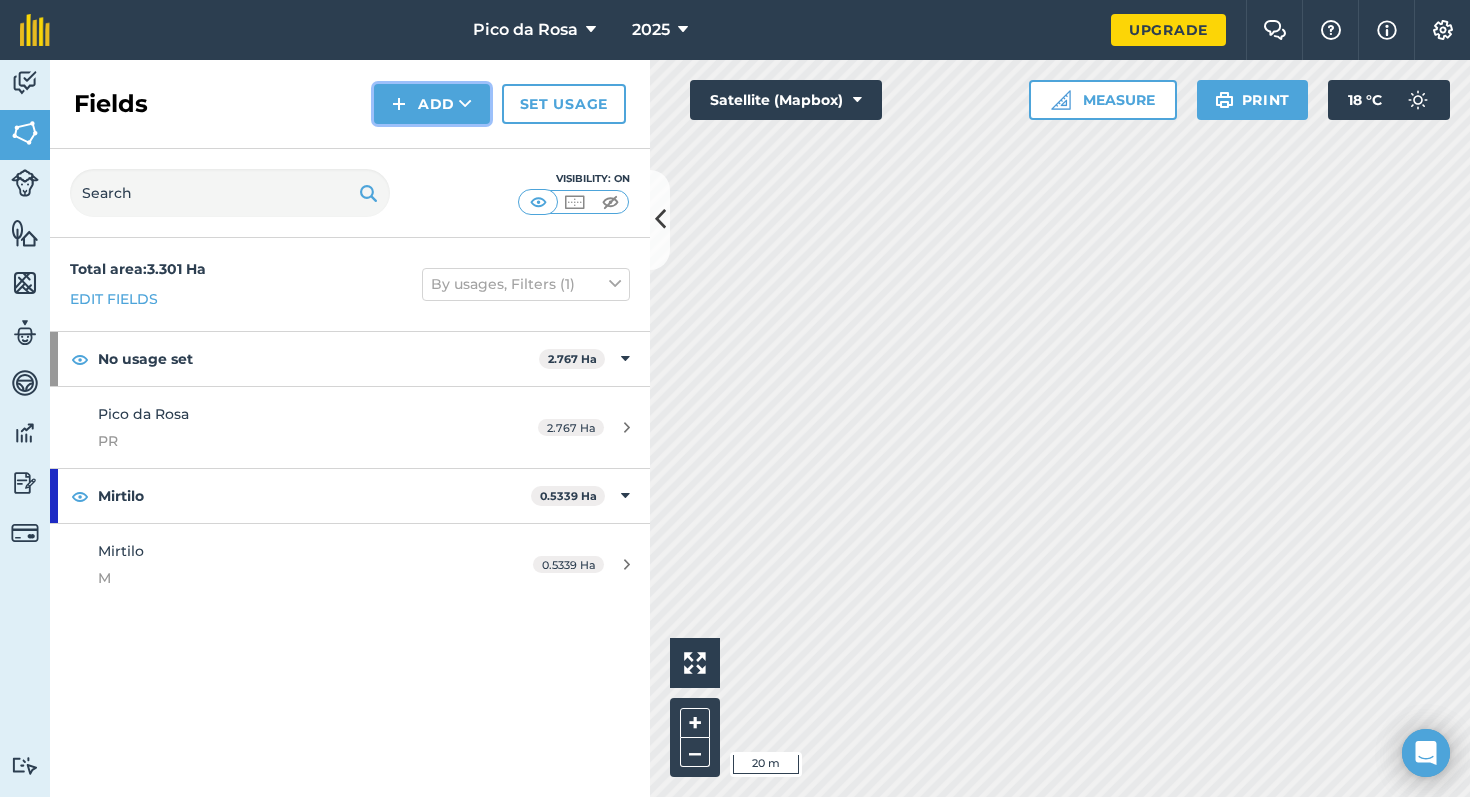 click at bounding box center [465, 104] 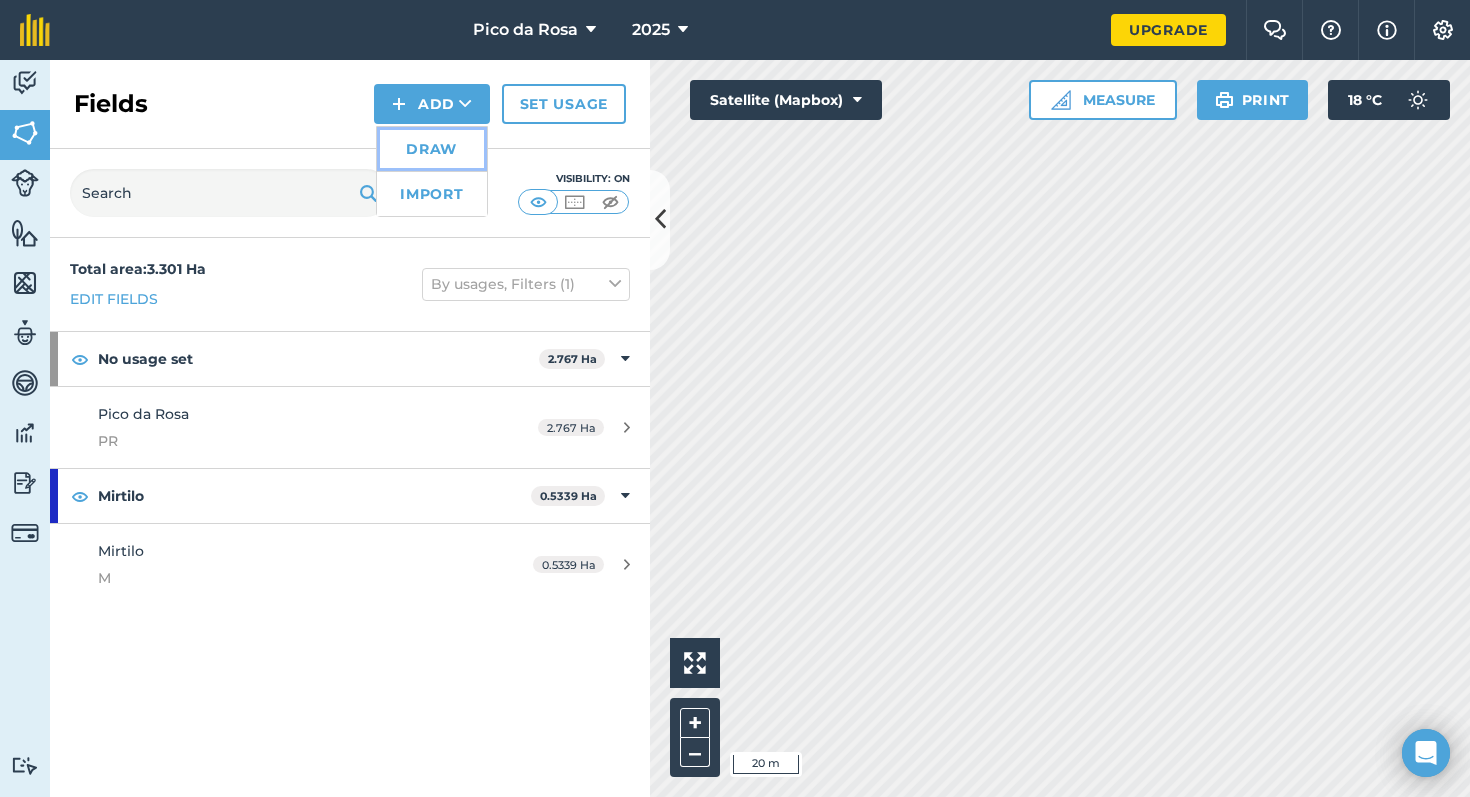 click on "Draw" at bounding box center [432, 149] 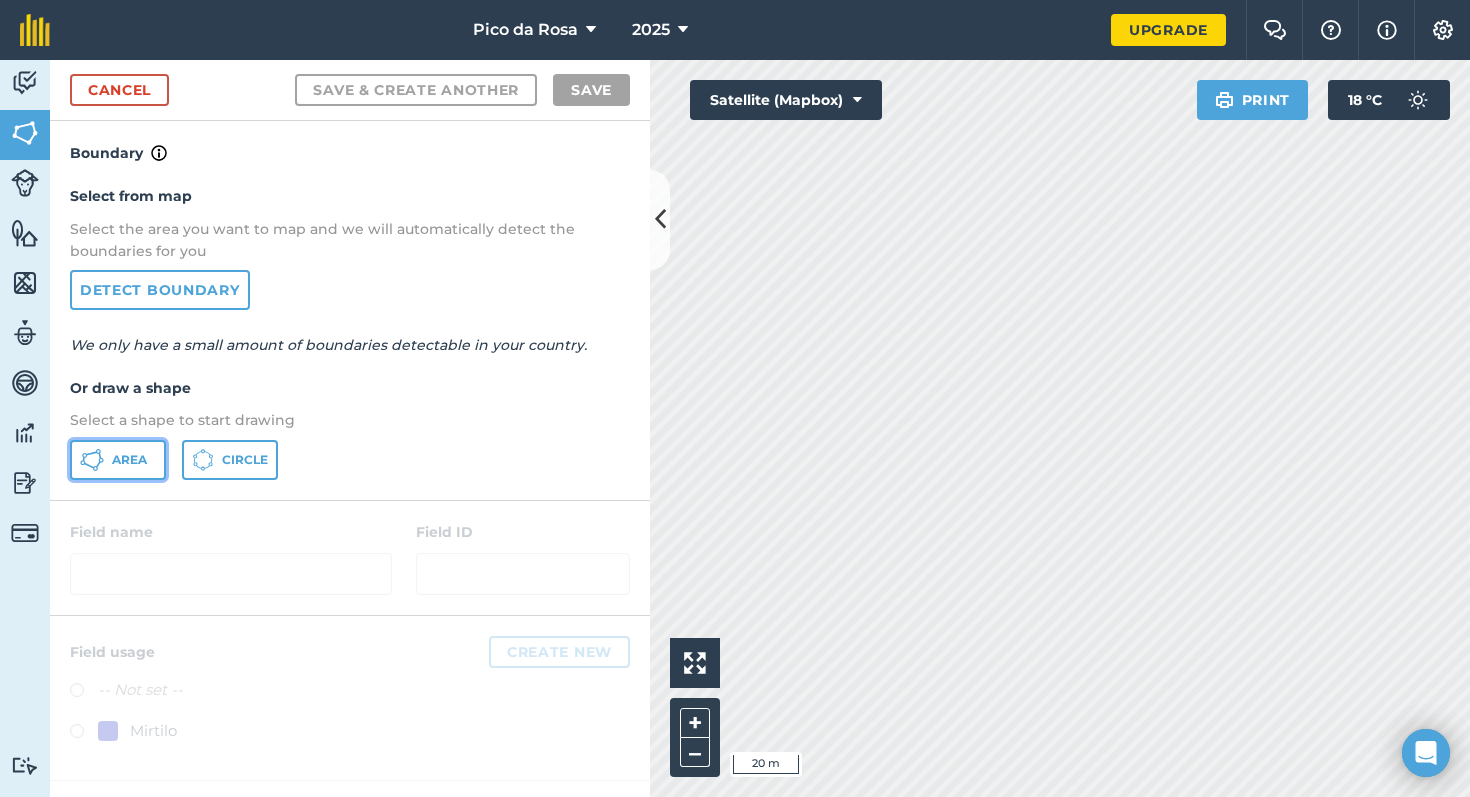 click on "Area" at bounding box center (118, 460) 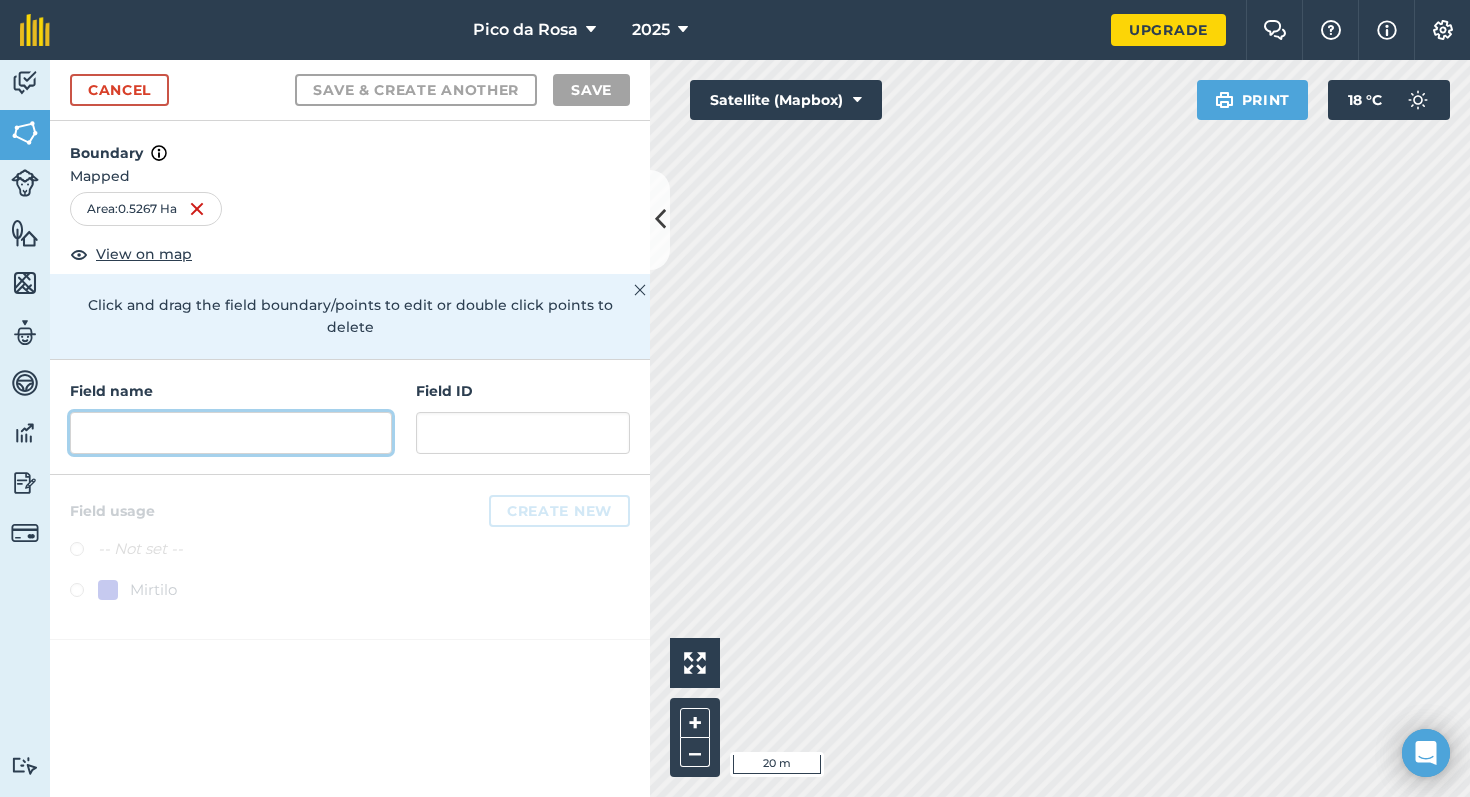 click at bounding box center (231, 433) 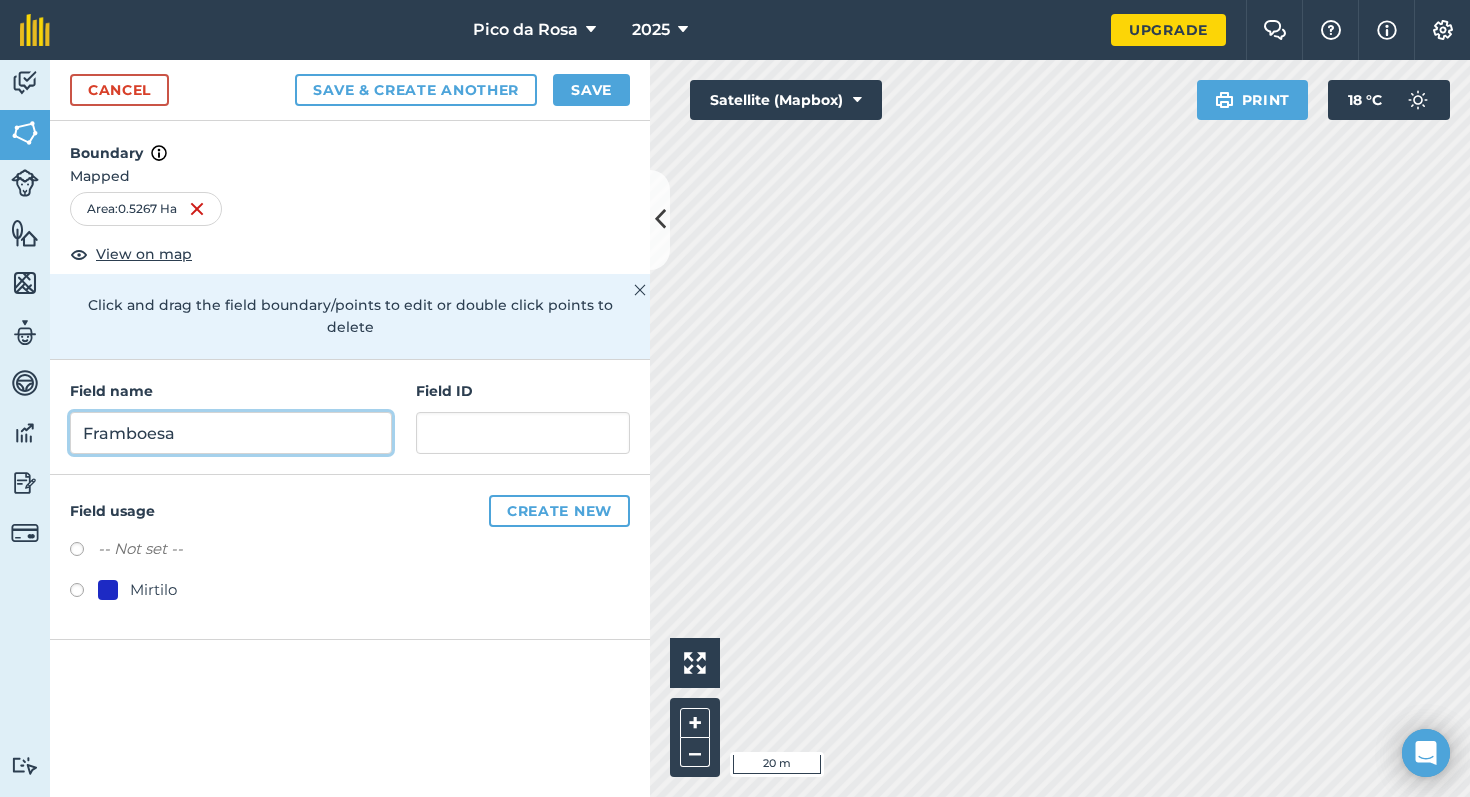 type on "Framboesa" 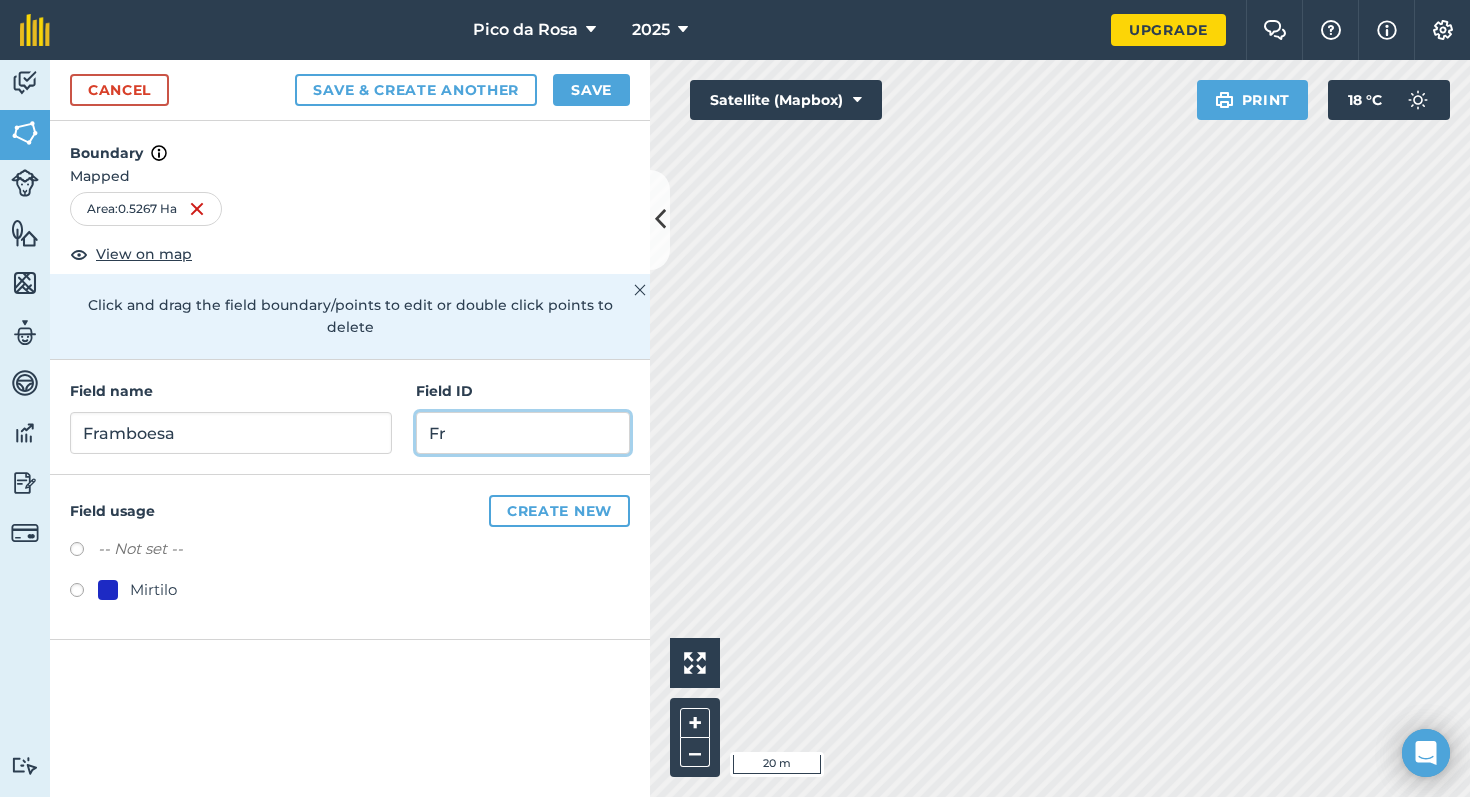 type on "Fr" 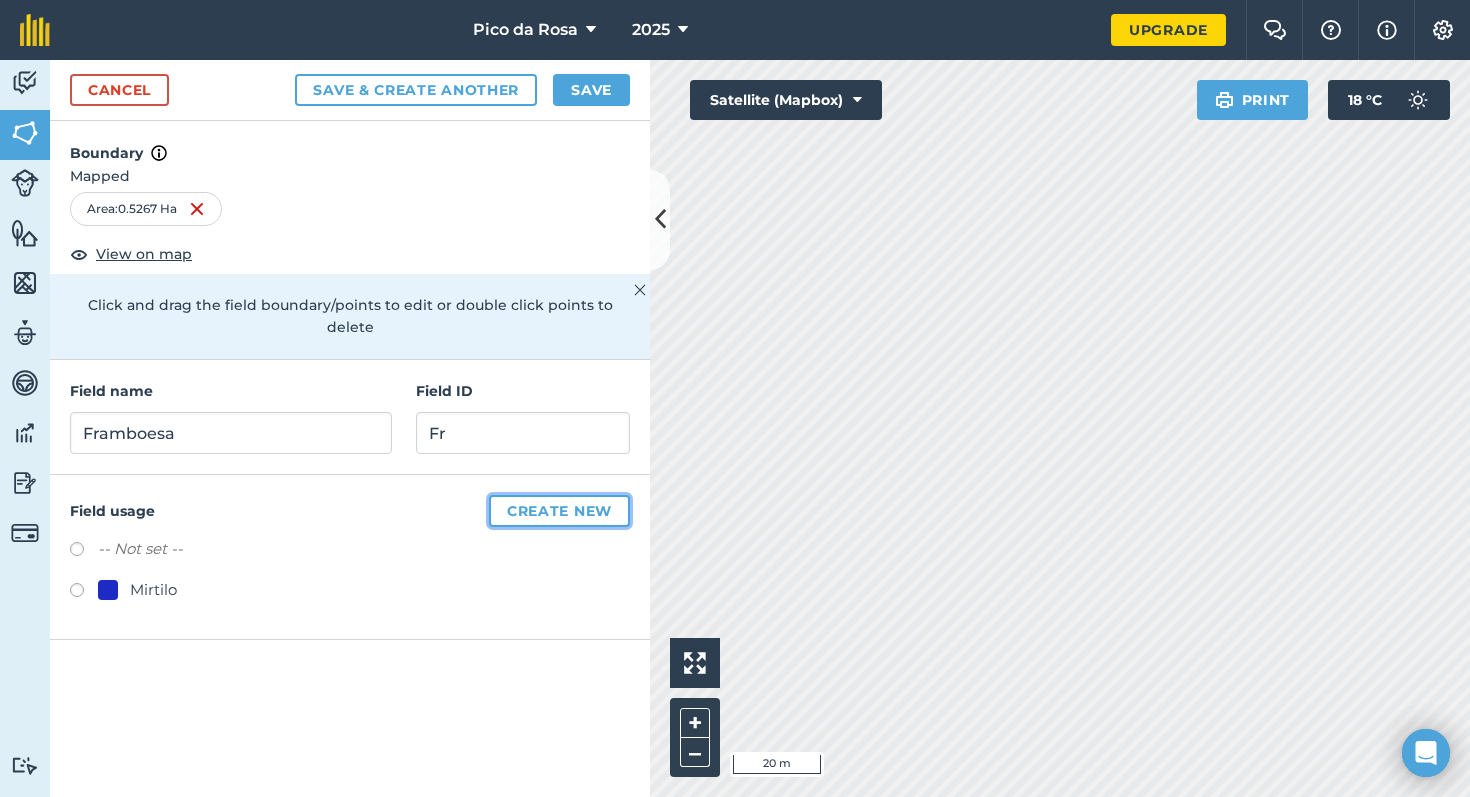 click on "Create new" at bounding box center (559, 511) 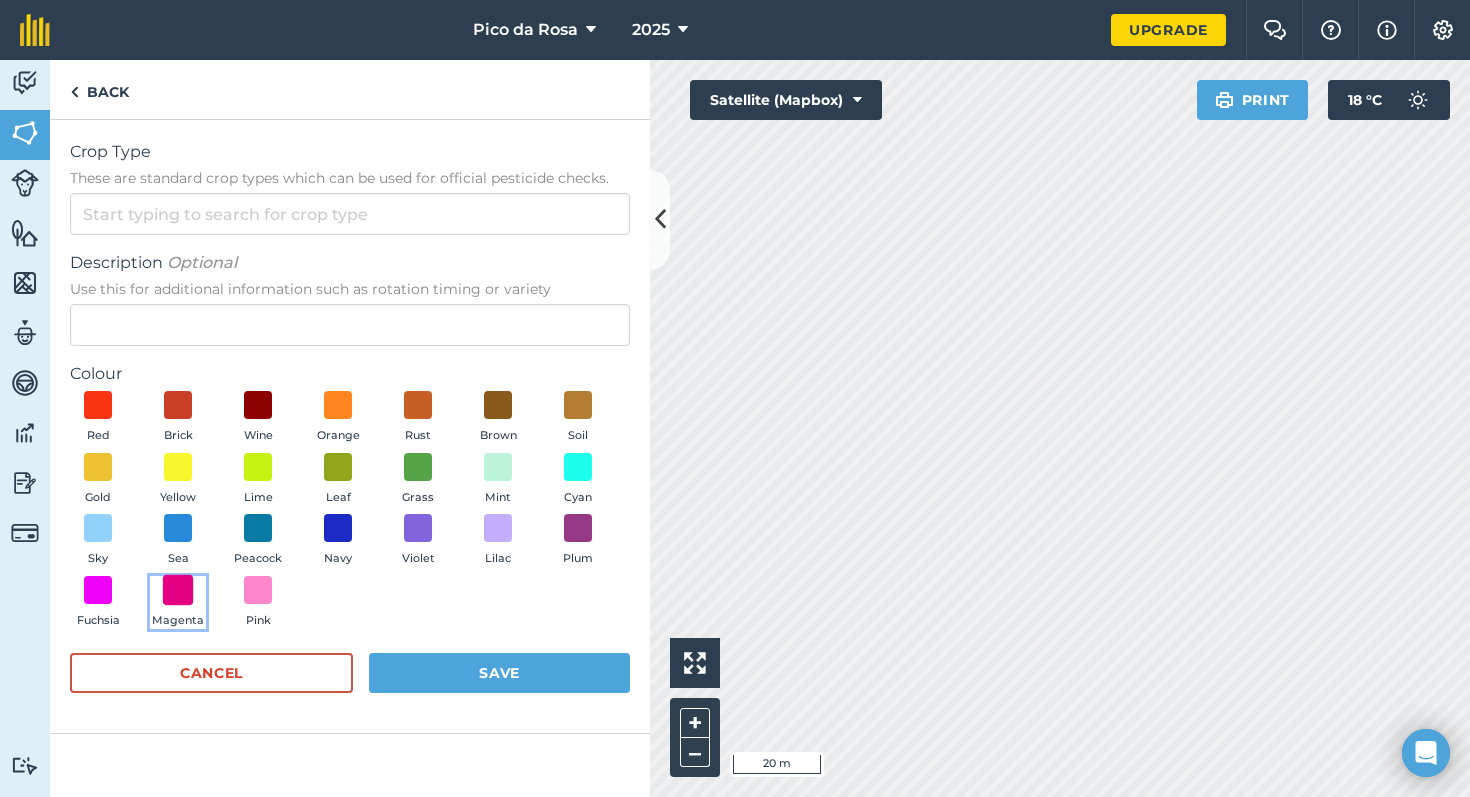 click at bounding box center [178, 589] 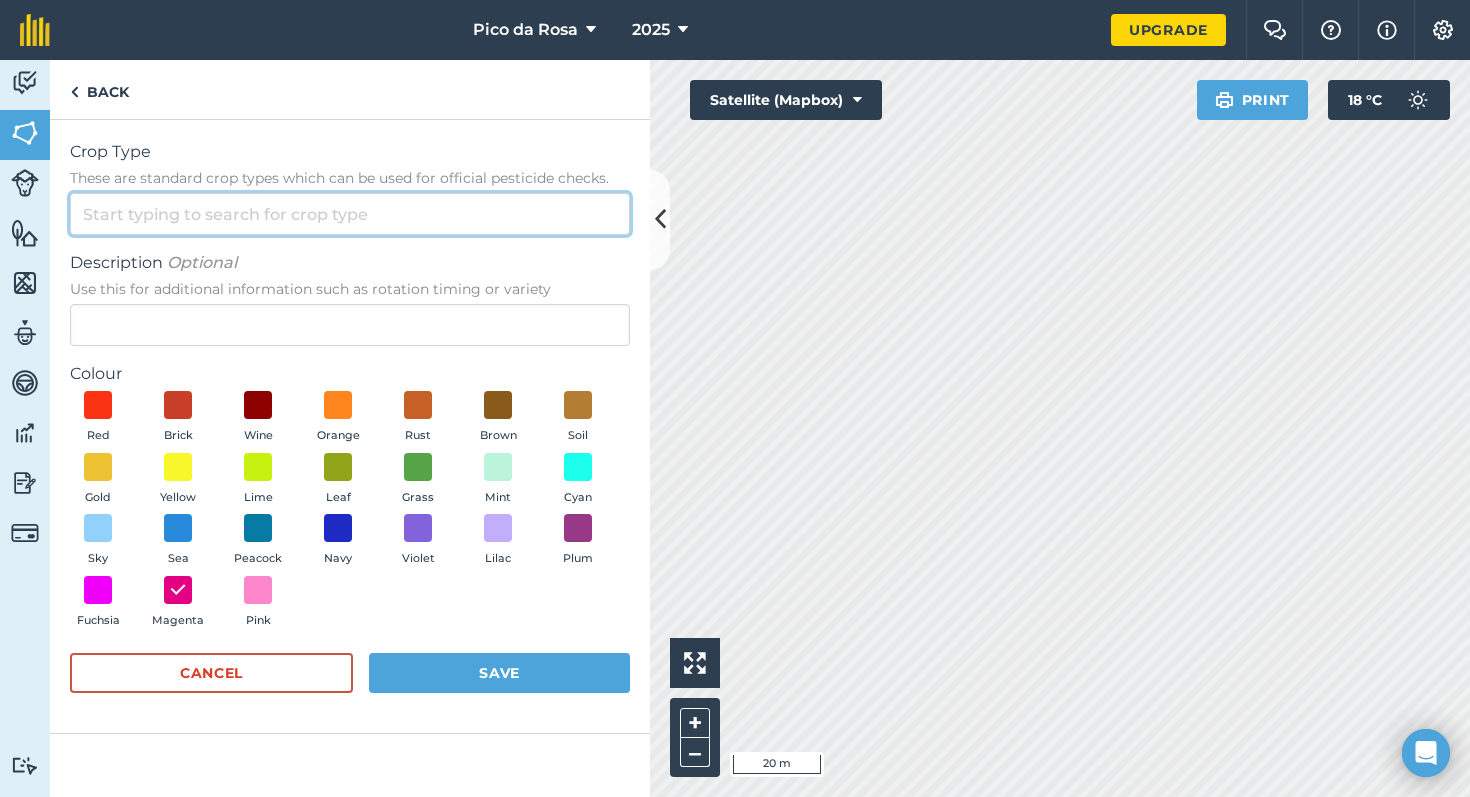 click on "Crop Type These are standard crop types which can be used for official pesticide checks." at bounding box center [350, 214] 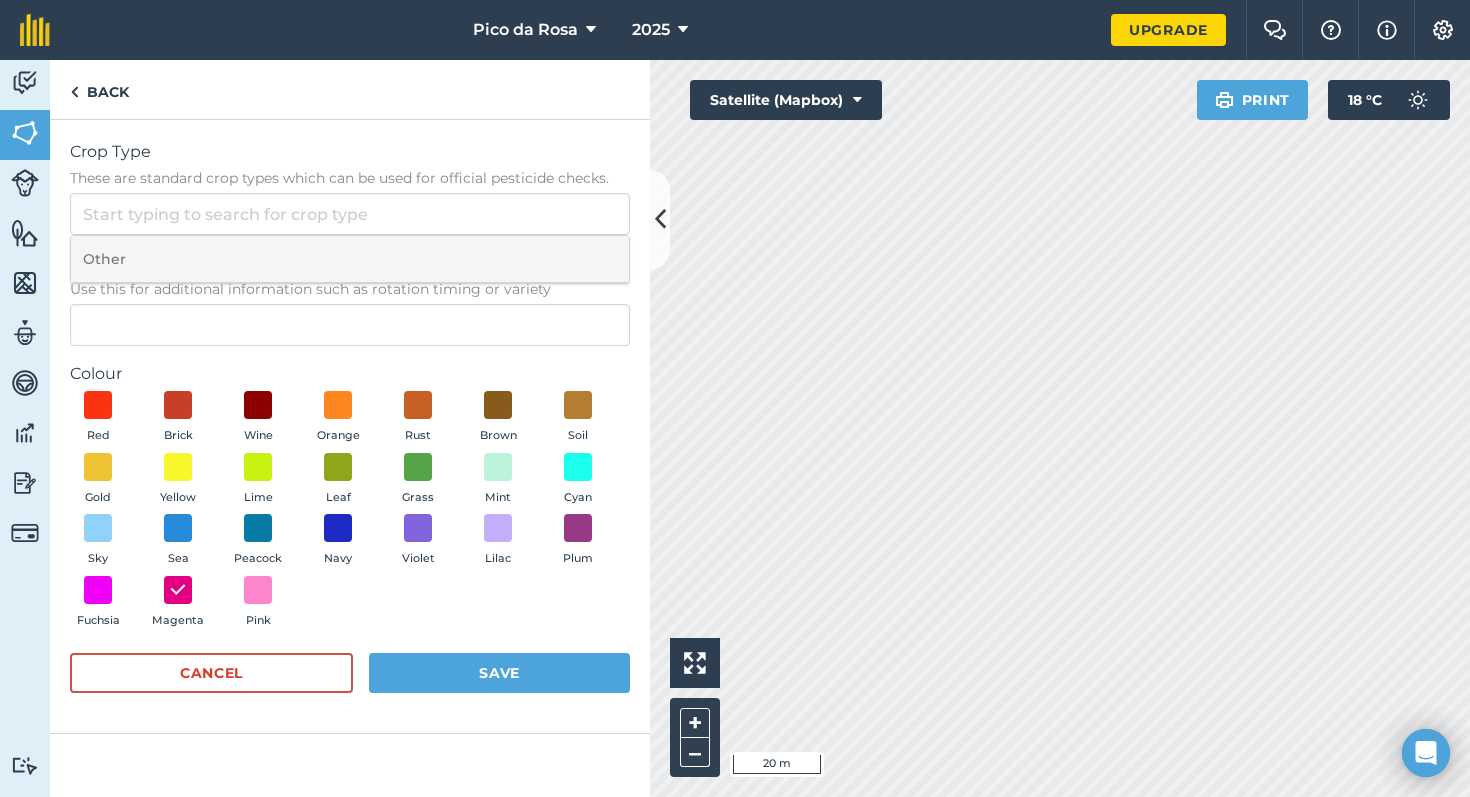 click on "Other" at bounding box center (350, 259) 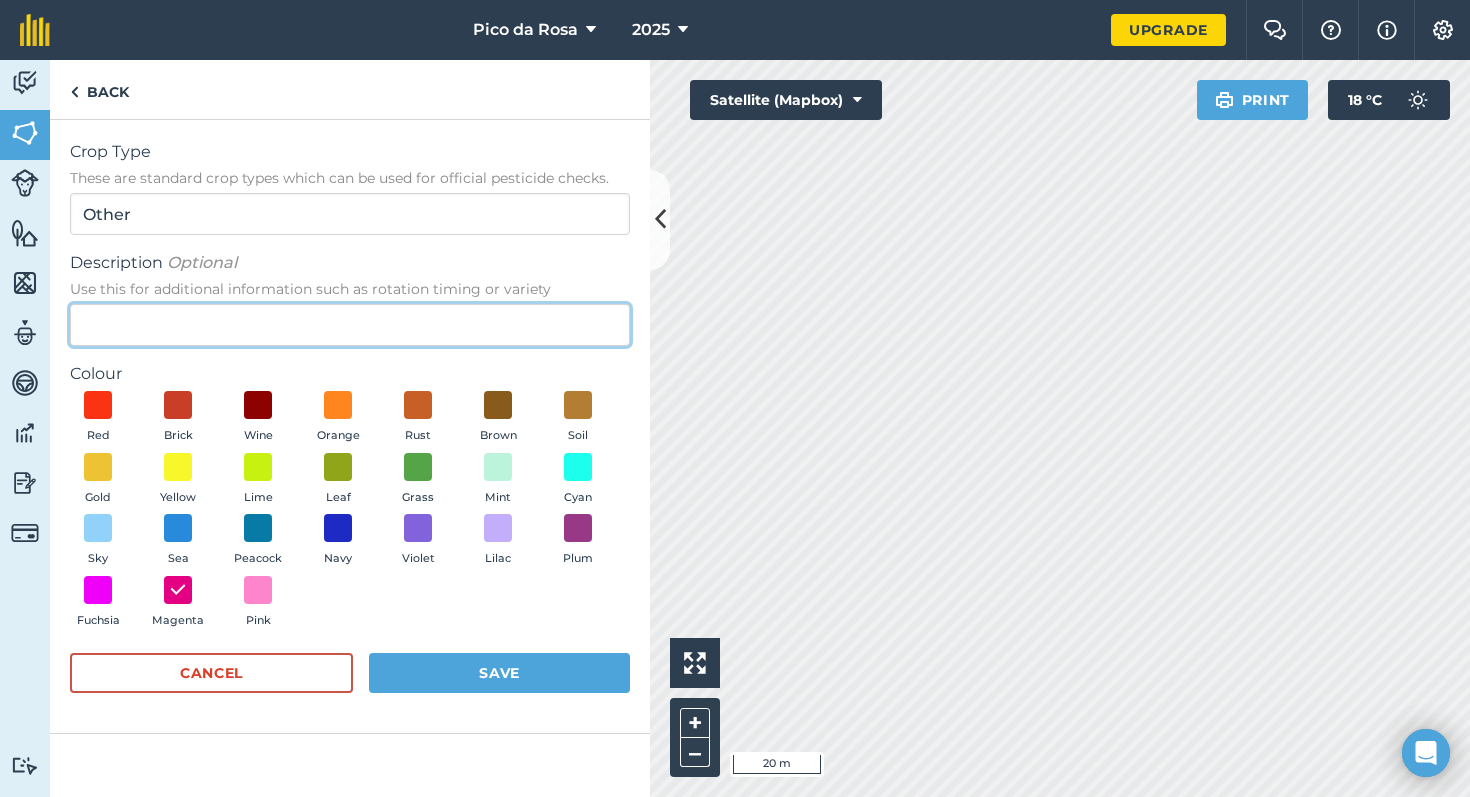 click on "Description   Optional Use this for additional information such as rotation timing or variety" at bounding box center [350, 325] 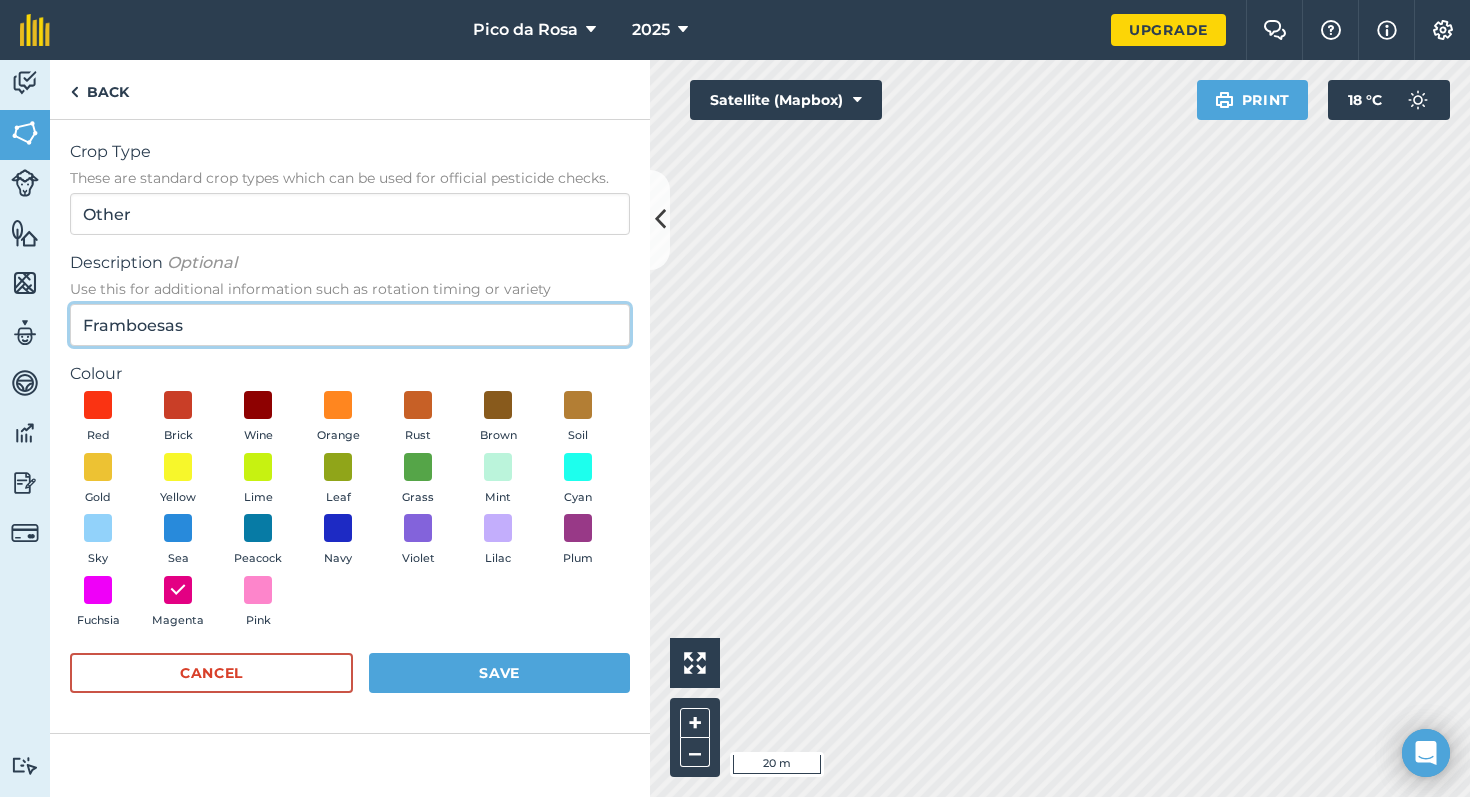 type on "Framboesas" 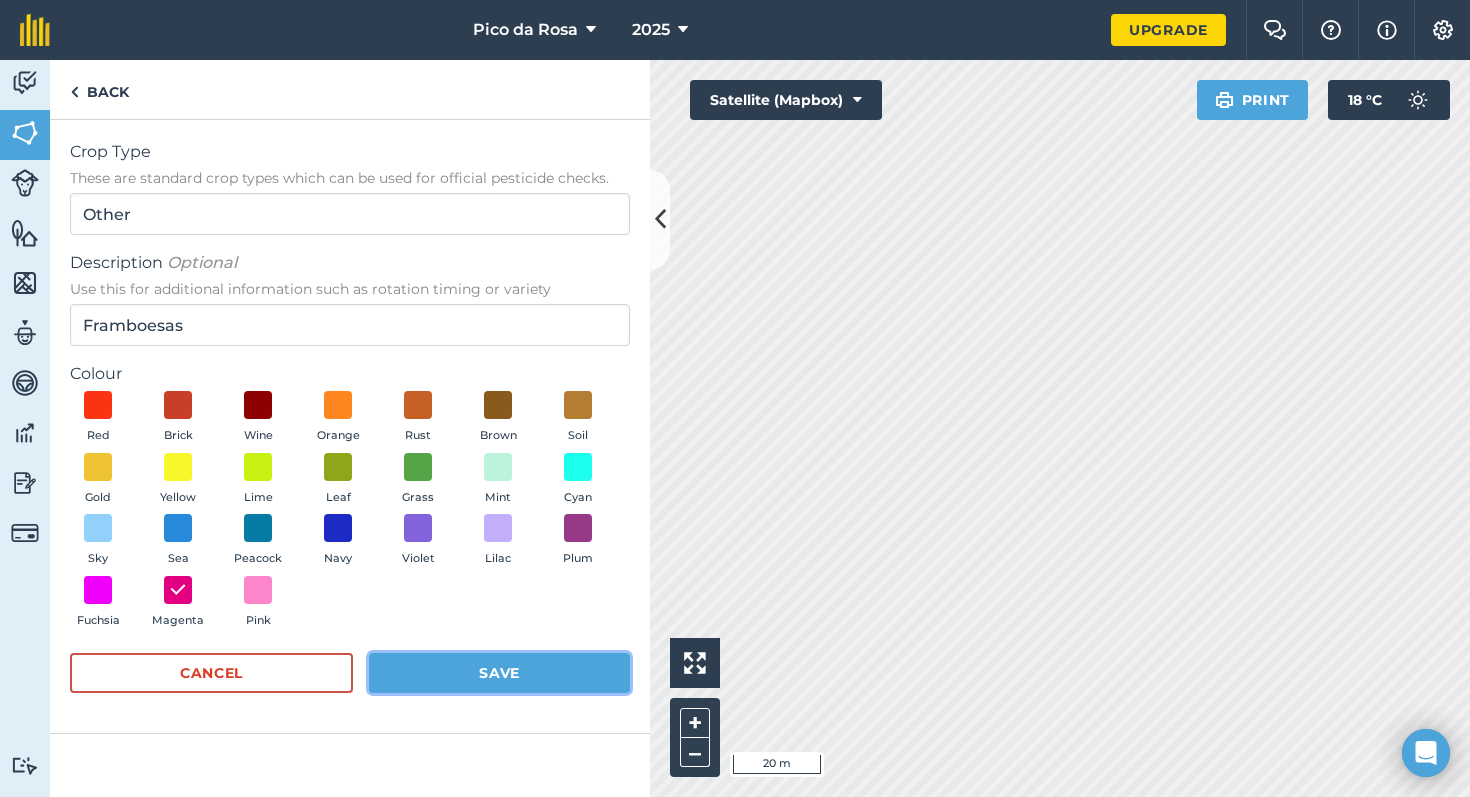 click on "Save" at bounding box center [499, 673] 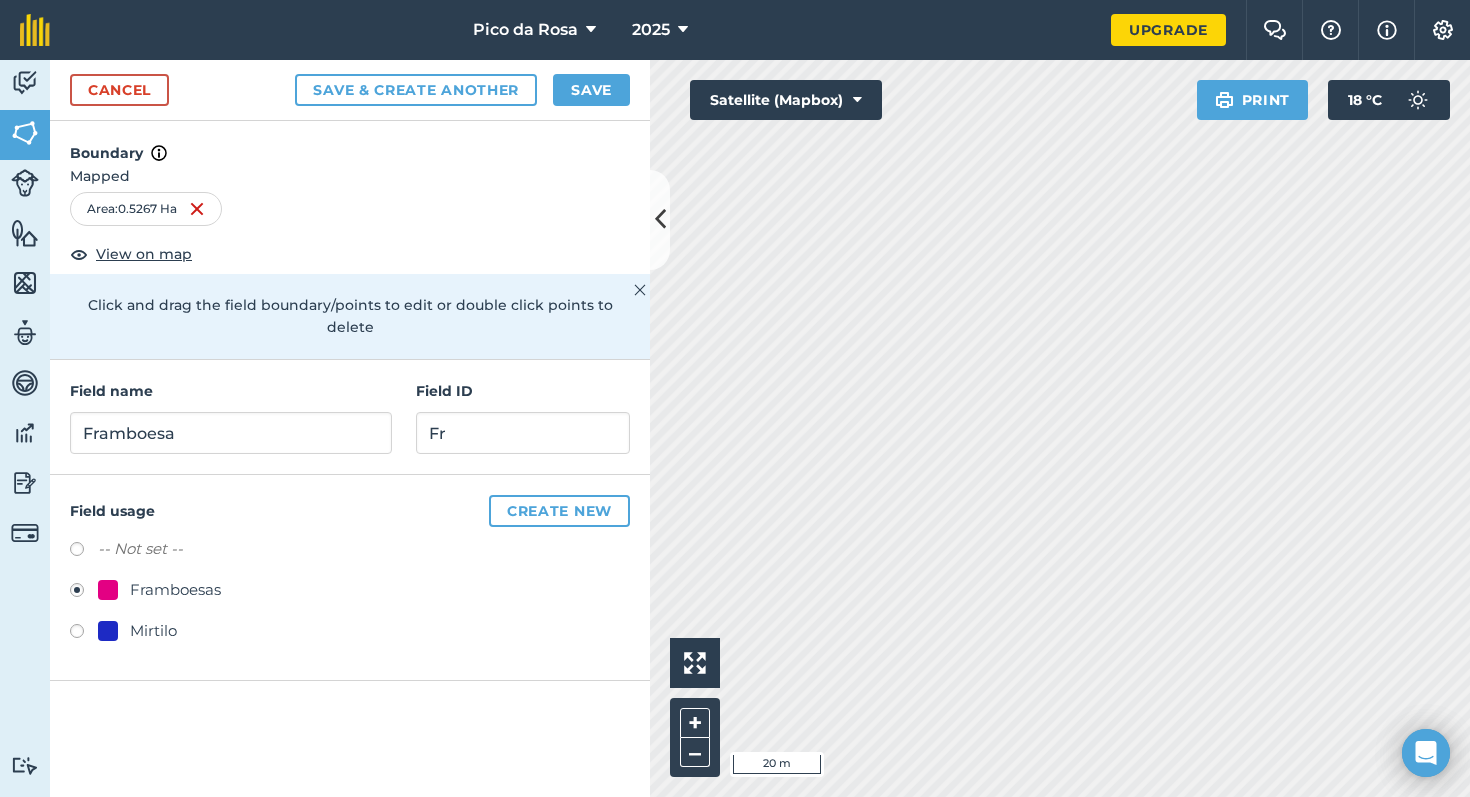 click on "Cancel Save & Create Another Save" at bounding box center (350, 90) 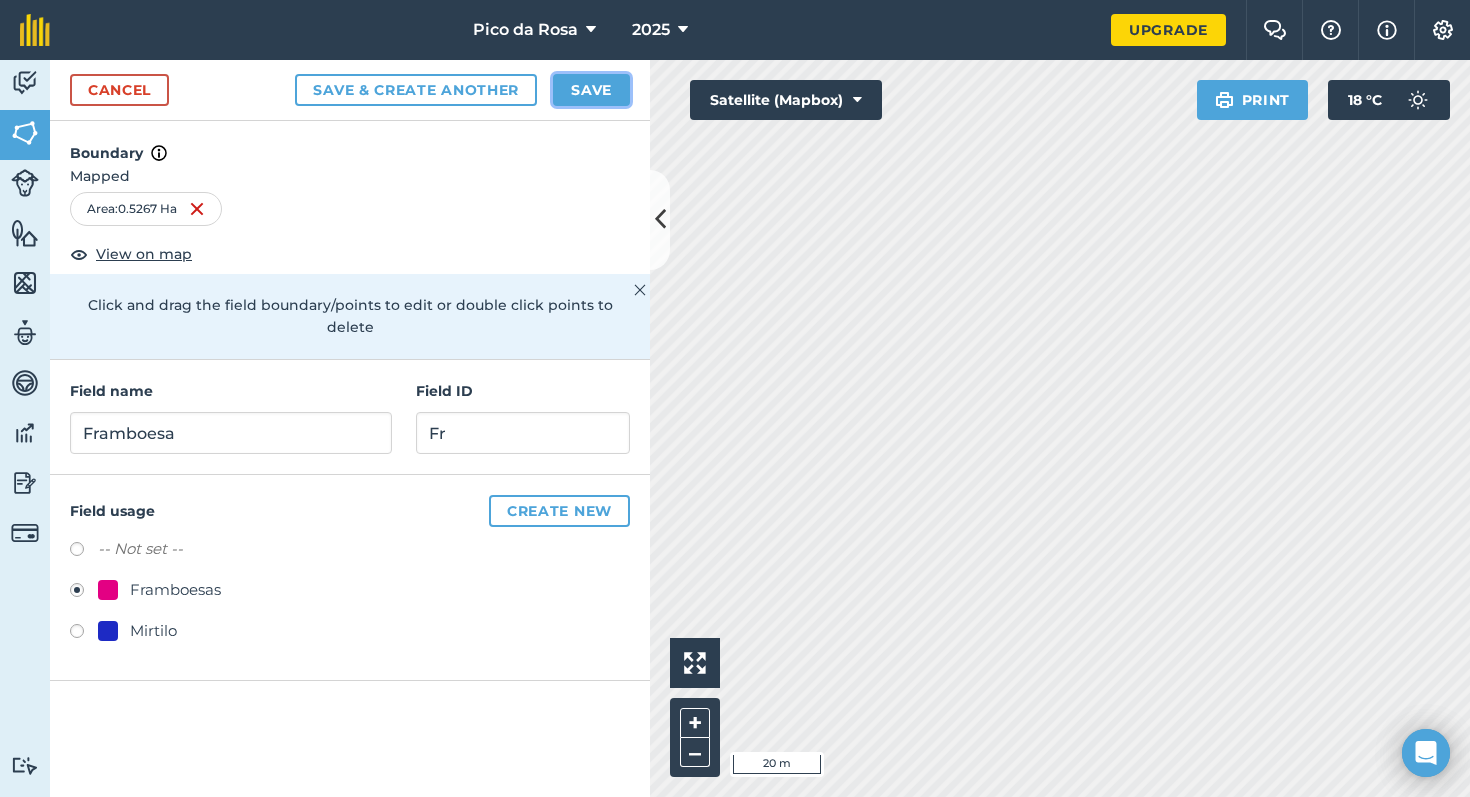 click on "Save" at bounding box center (591, 90) 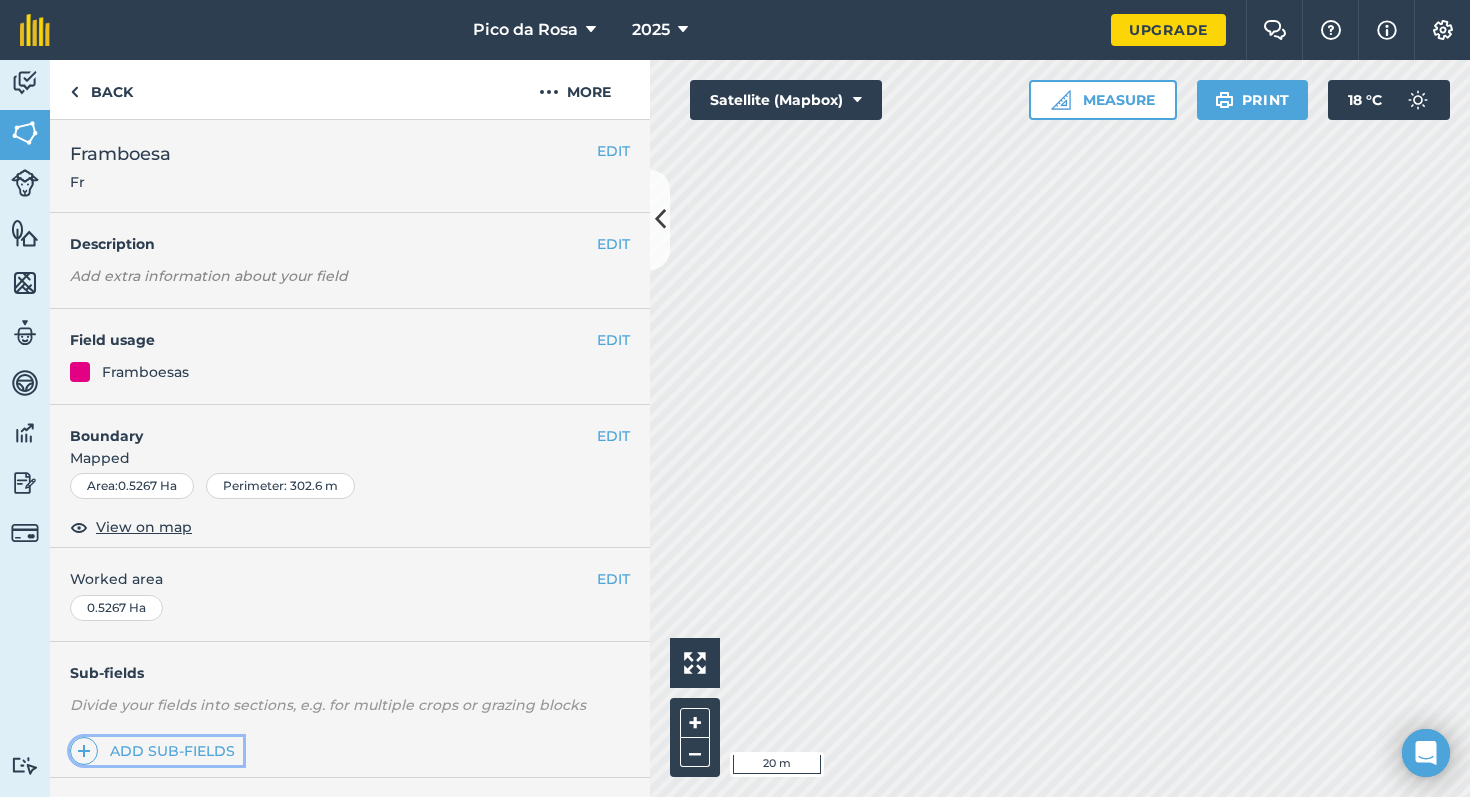 click at bounding box center (84, 751) 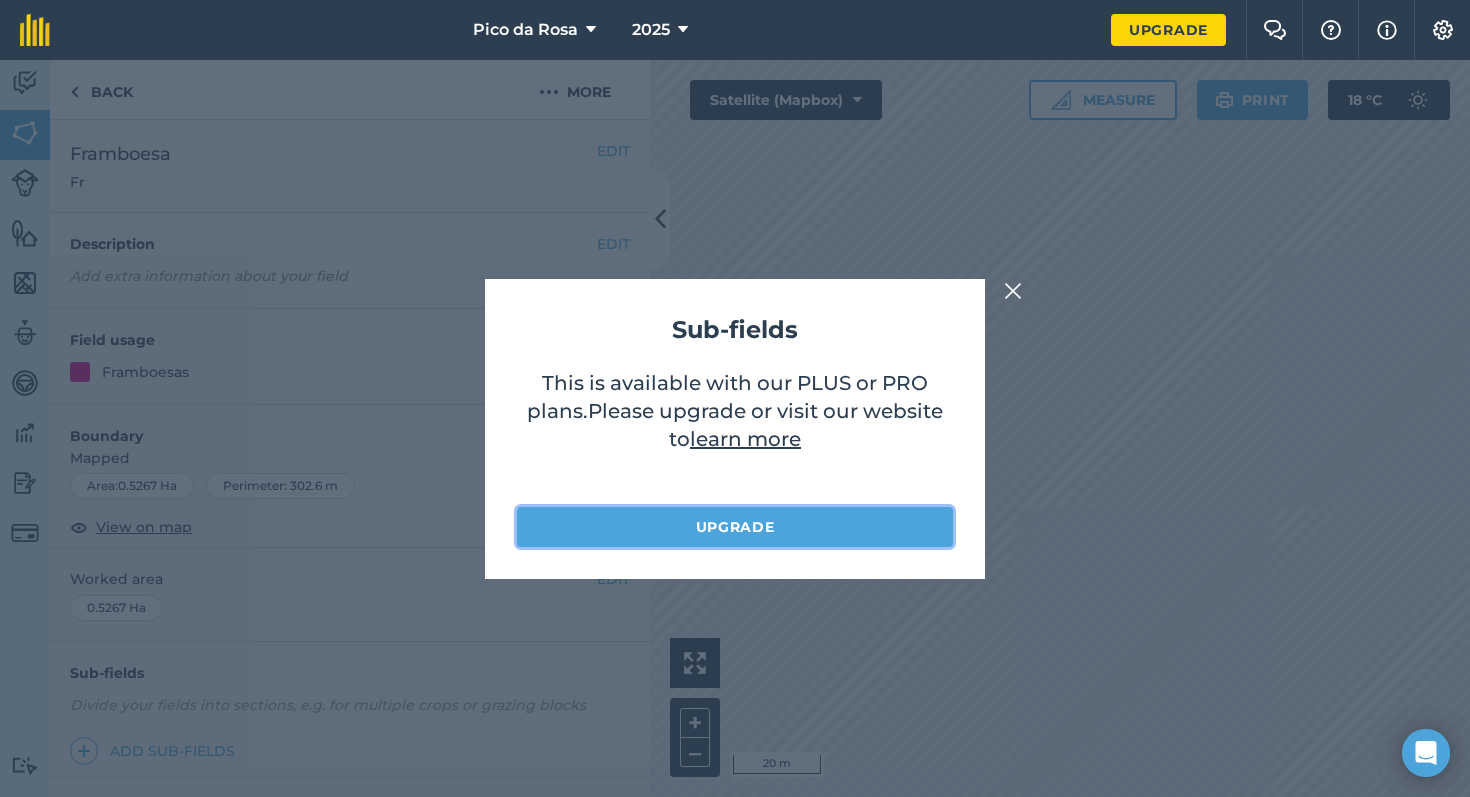 click on "Upgrade" at bounding box center [735, 527] 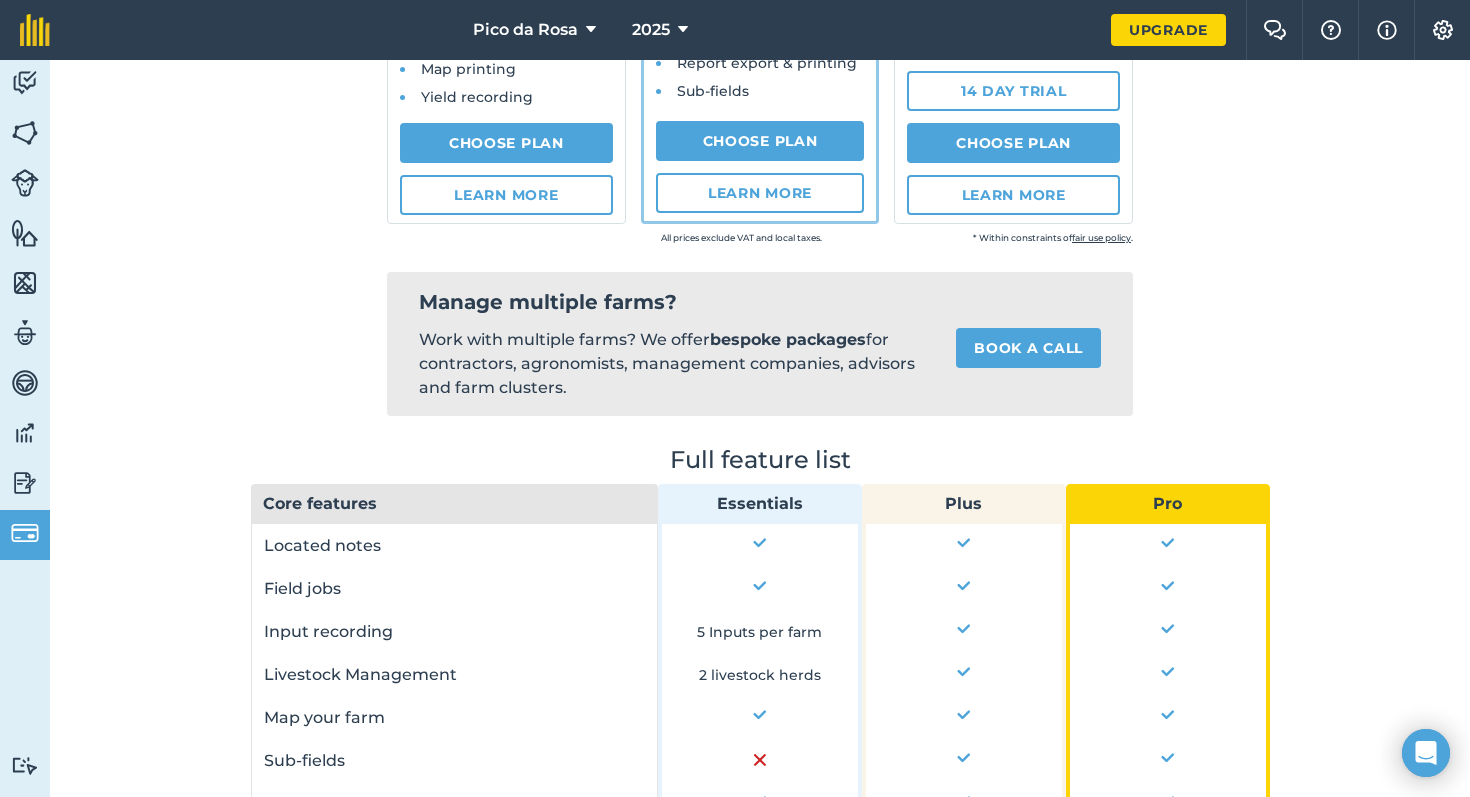 scroll, scrollTop: 0, scrollLeft: 0, axis: both 